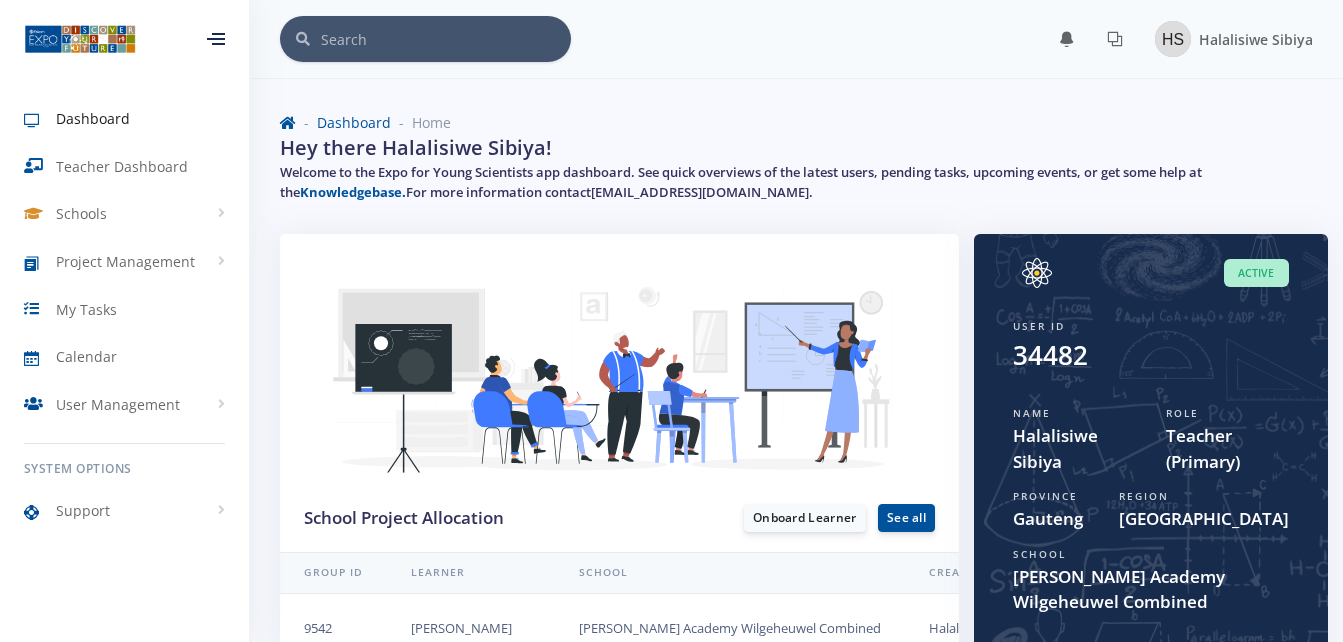 scroll, scrollTop: 107, scrollLeft: 0, axis: vertical 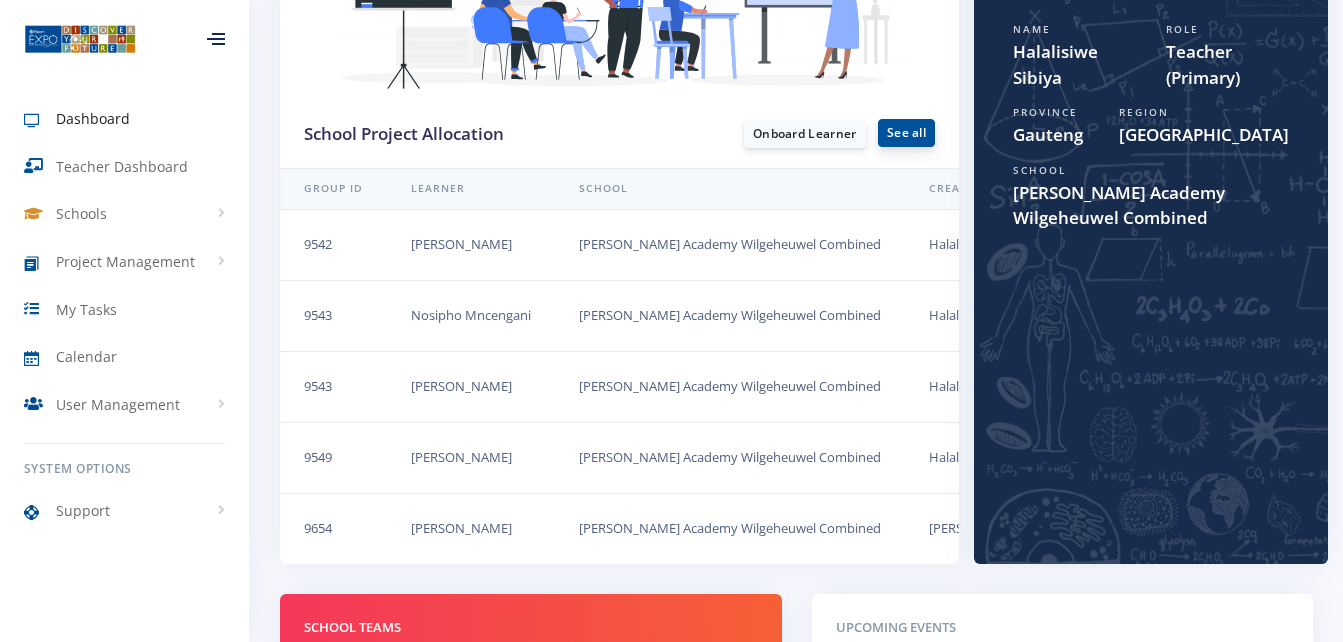 click on "See all" at bounding box center [906, 133] 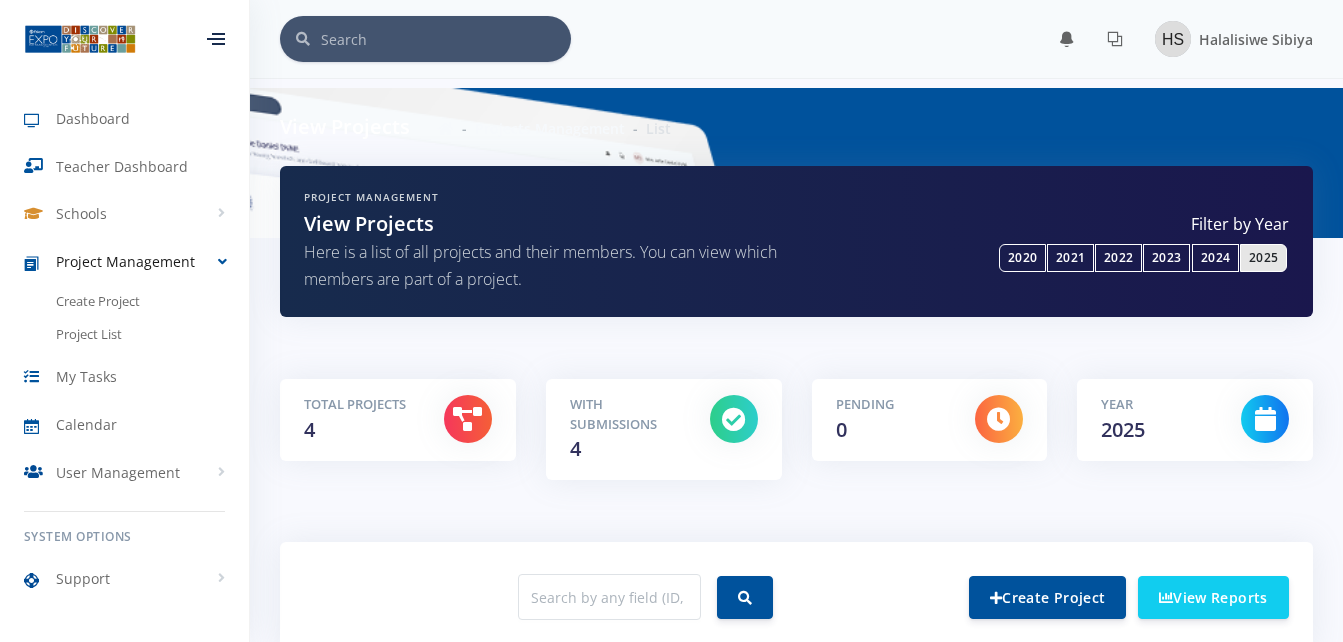 scroll, scrollTop: 0, scrollLeft: 0, axis: both 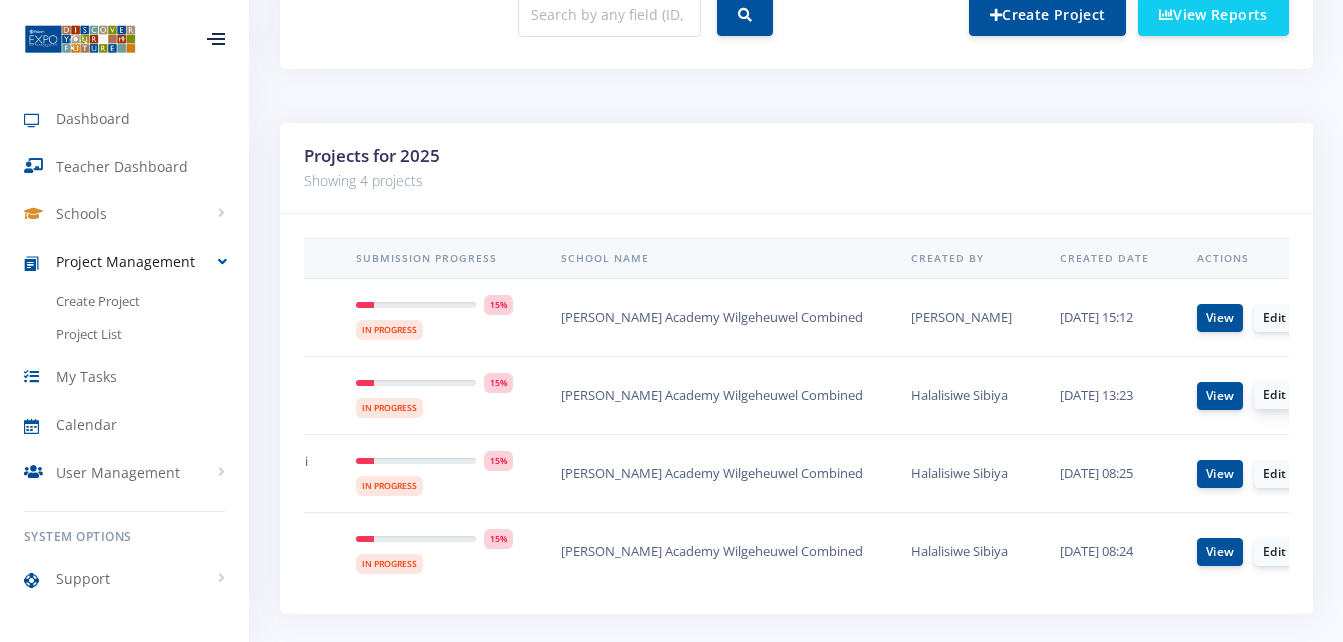 click on "Edit" at bounding box center (1274, 395) 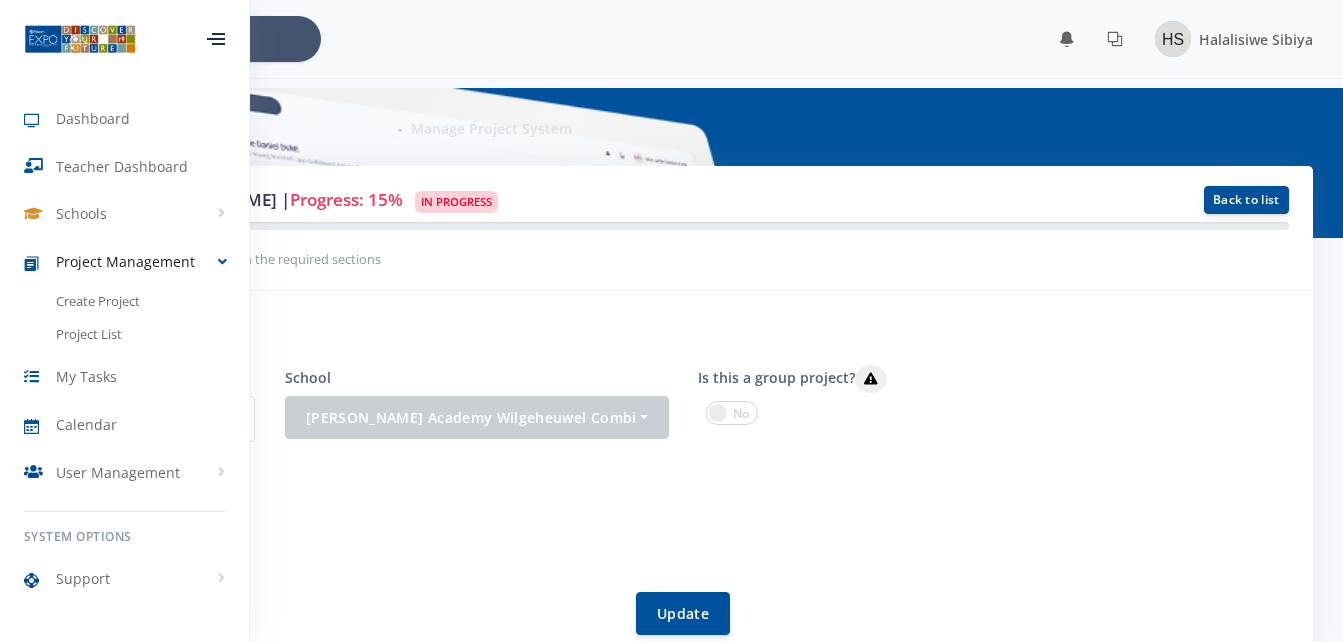 scroll, scrollTop: 0, scrollLeft: 0, axis: both 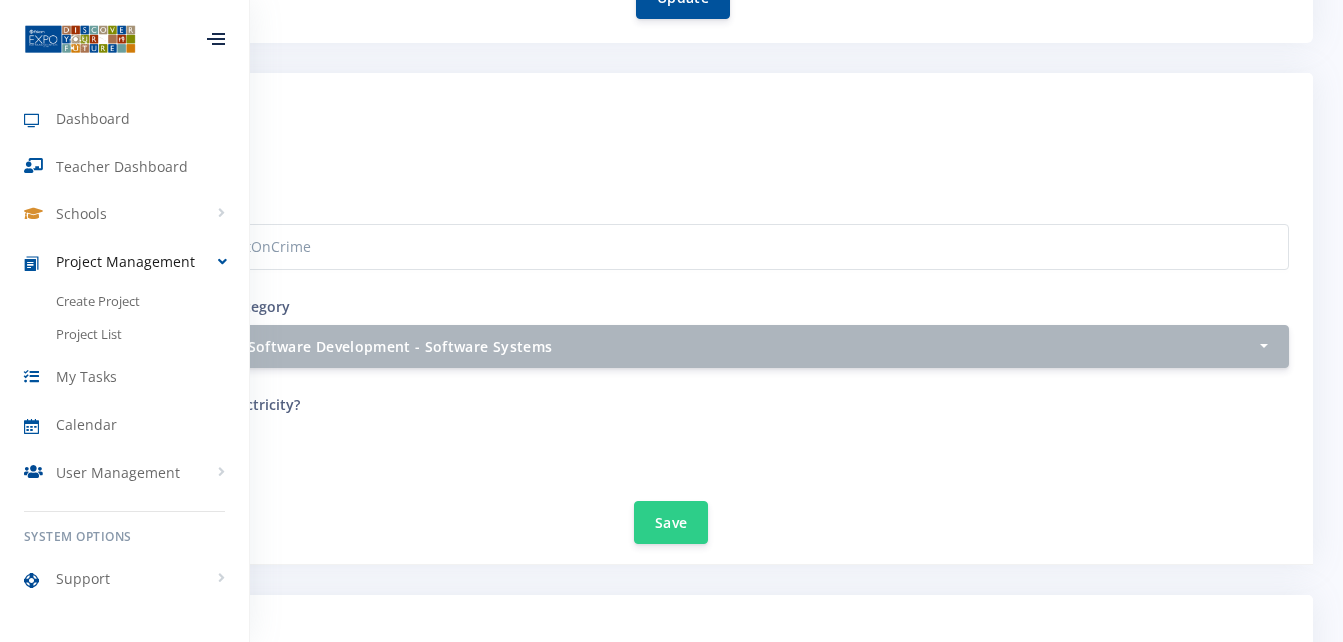 click at bounding box center (216, 39) 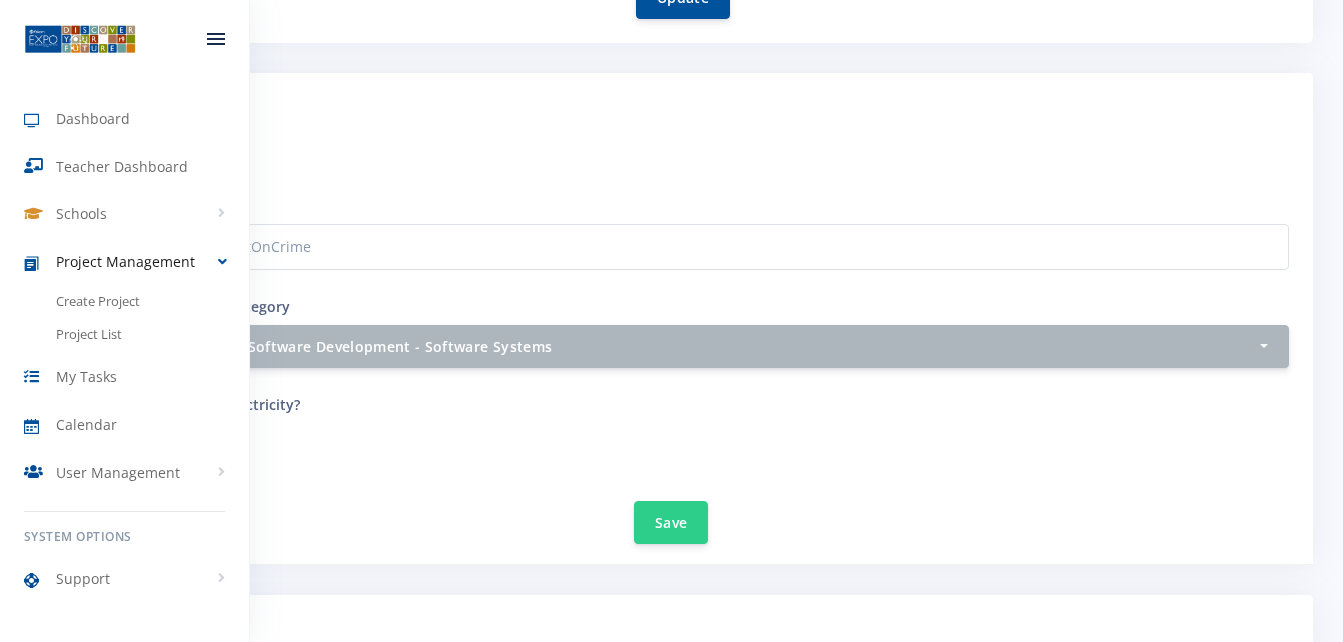 click at bounding box center (216, 39) 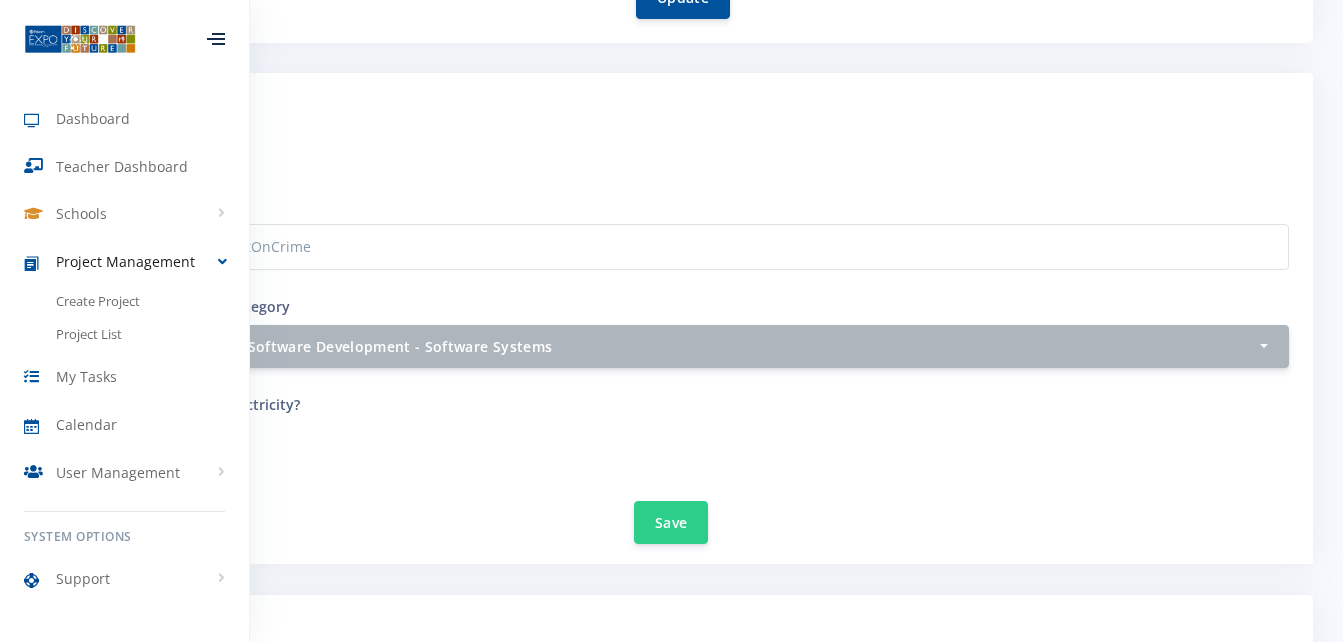 click at bounding box center [216, 39] 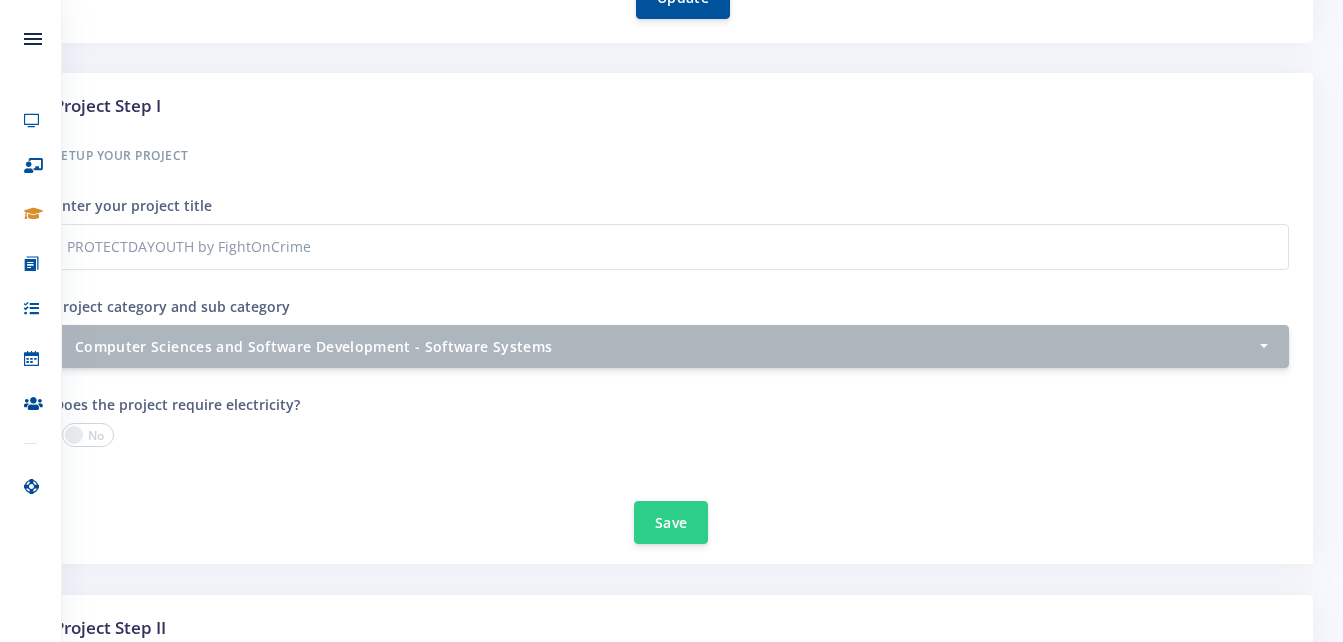 click on "Project Step I
Setup your Project
Enter your project title
PROTECTDAYOUTH by FightOnCrime
Project category and sub category
Select category and sub category
Agricultural Sciences - Animal Husbandry   - 1 2 - 3 3 or more Save" at bounding box center [671, 319] 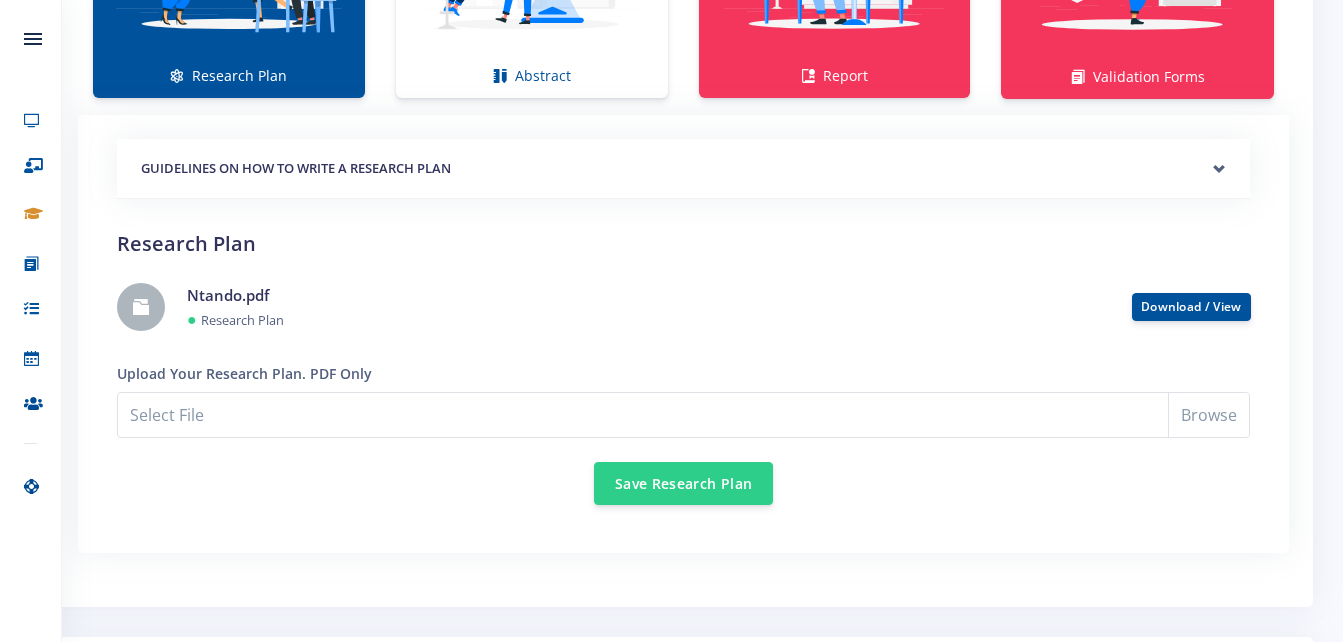 scroll, scrollTop: 1588, scrollLeft: 0, axis: vertical 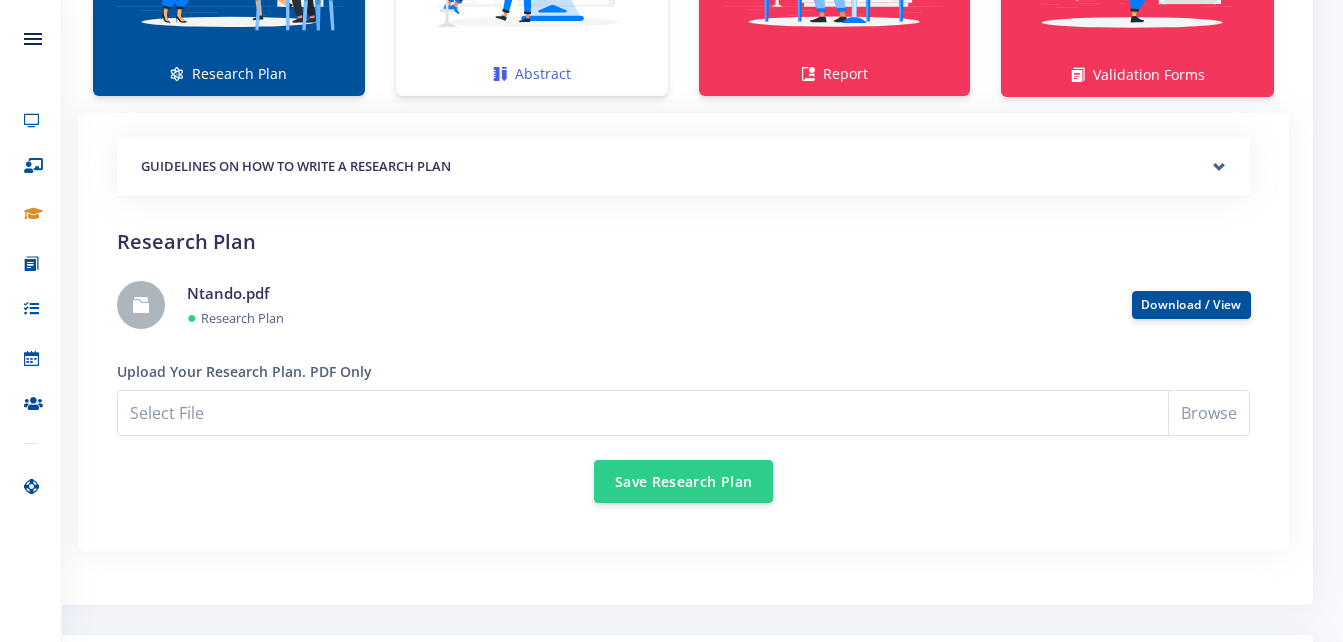 click at bounding box center [532, -57] 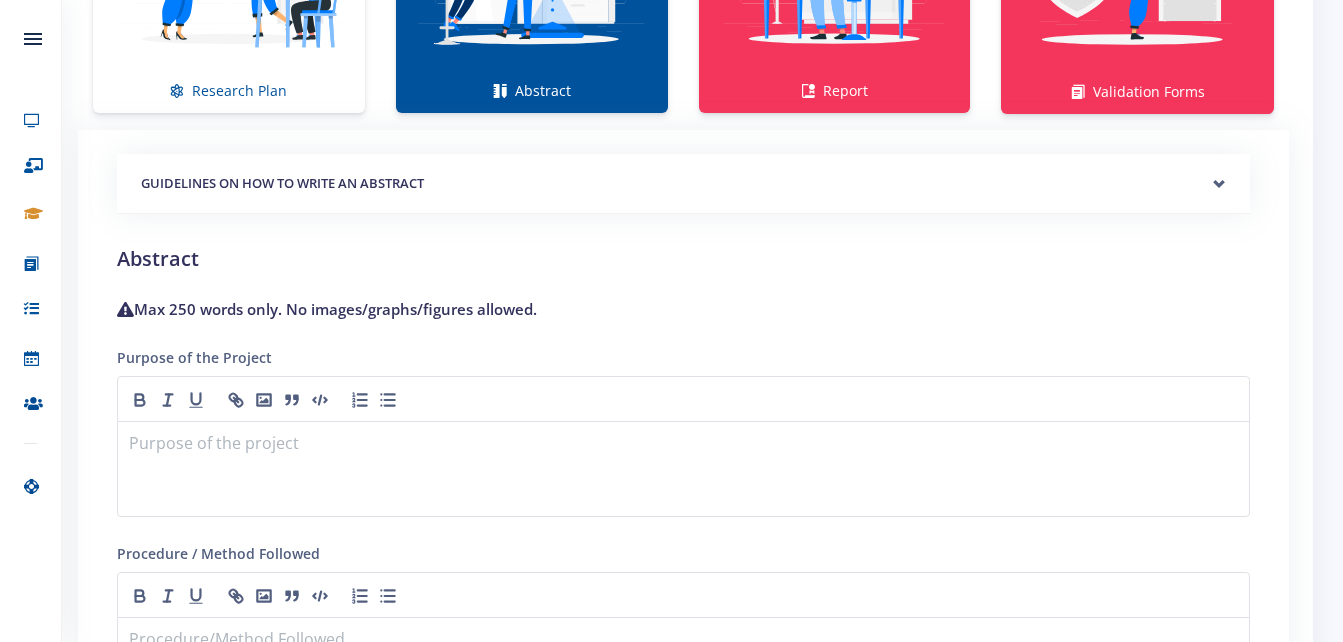 scroll, scrollTop: 1524, scrollLeft: 0, axis: vertical 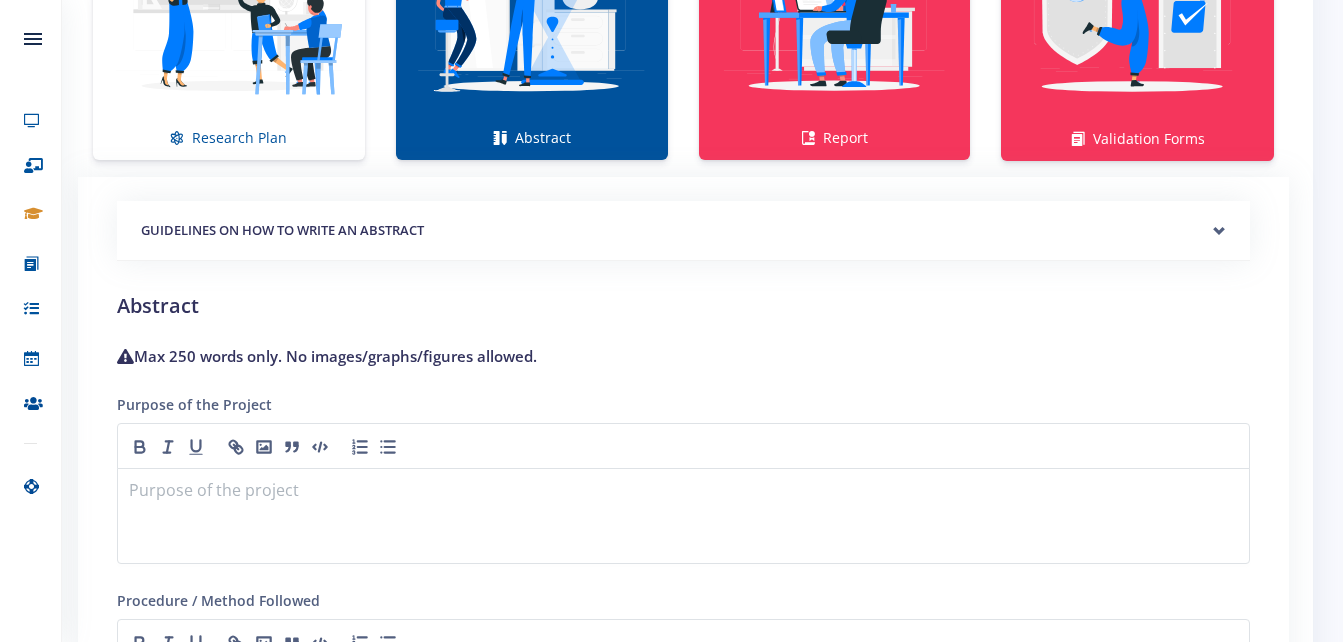 click at bounding box center (532, 7) 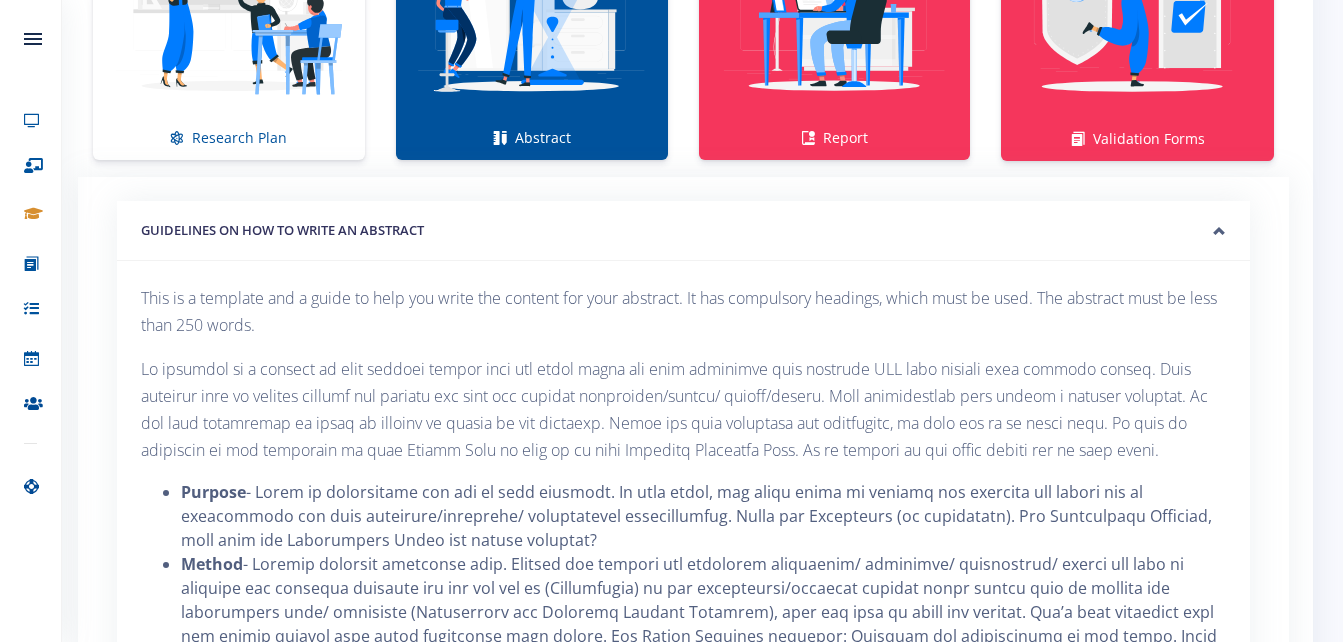 click on "GUIDELINES ON HOW TO WRITE AN
ABSTRACT" at bounding box center [683, 231] 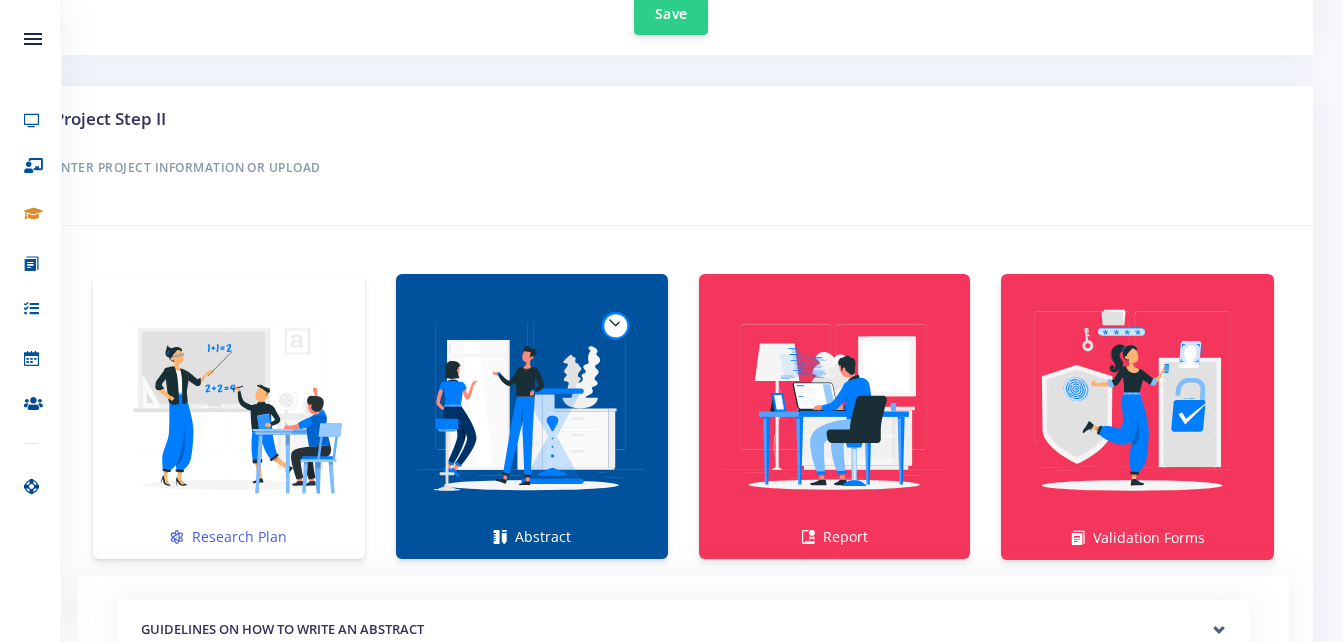 scroll, scrollTop: 1119, scrollLeft: 0, axis: vertical 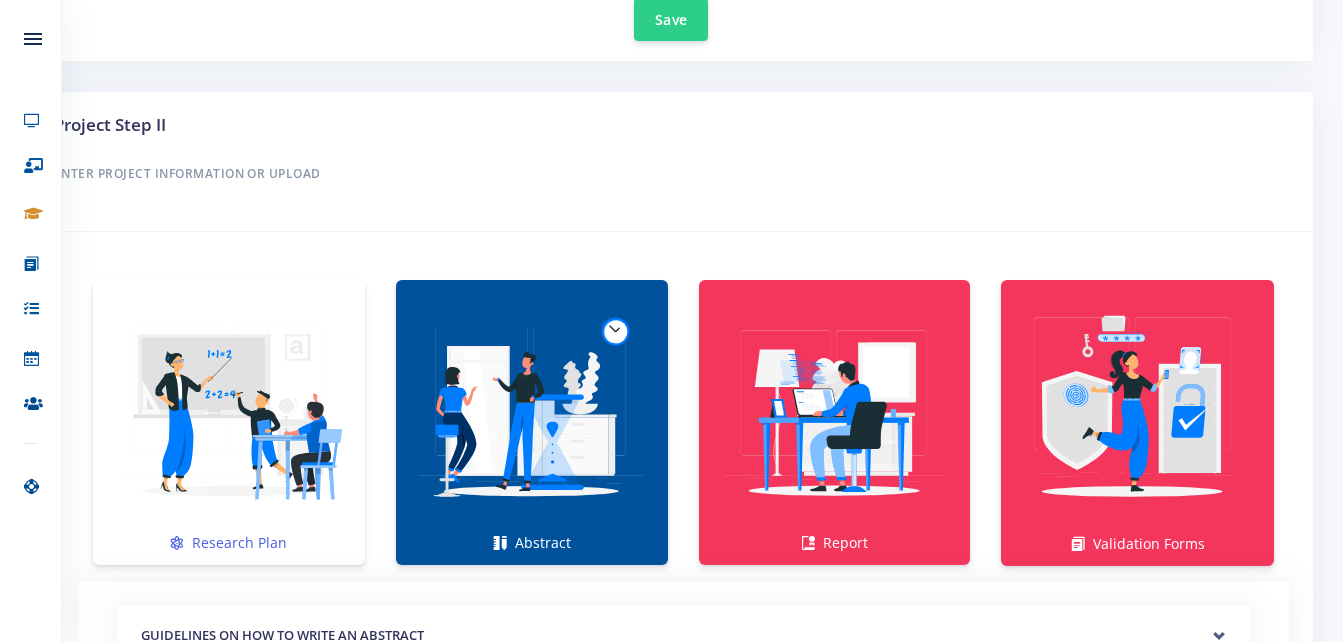 click at bounding box center [229, 412] 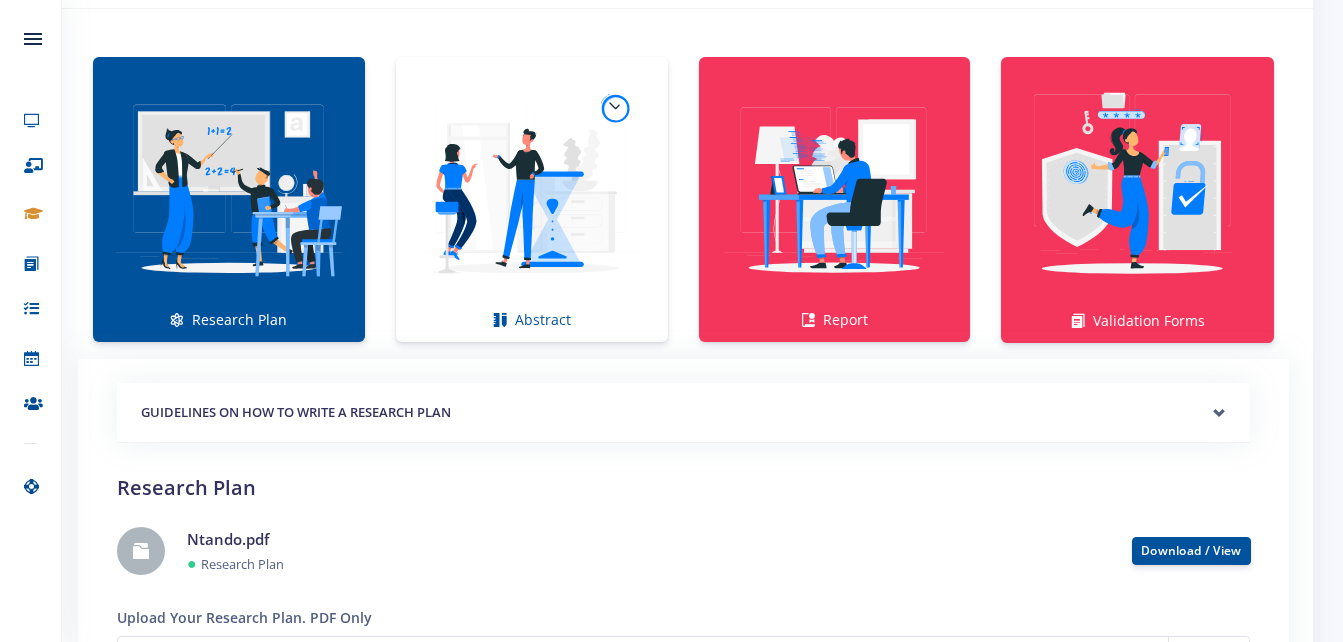 scroll, scrollTop: 1341, scrollLeft: 0, axis: vertical 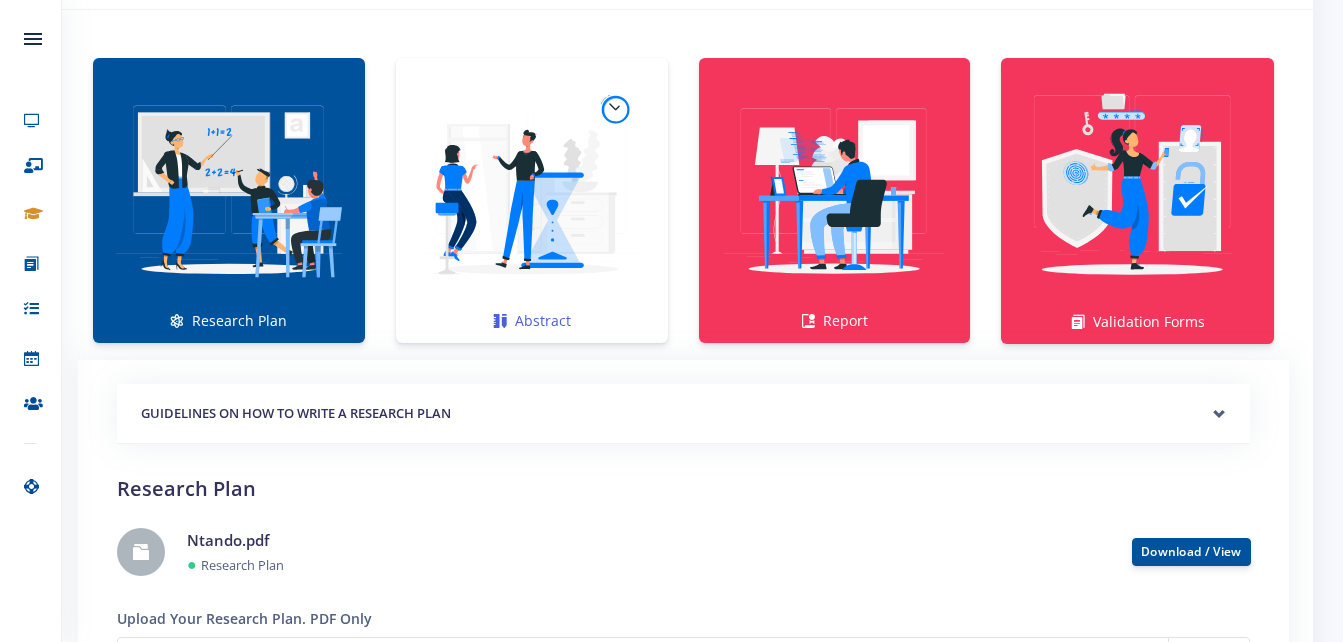 click at bounding box center (532, 190) 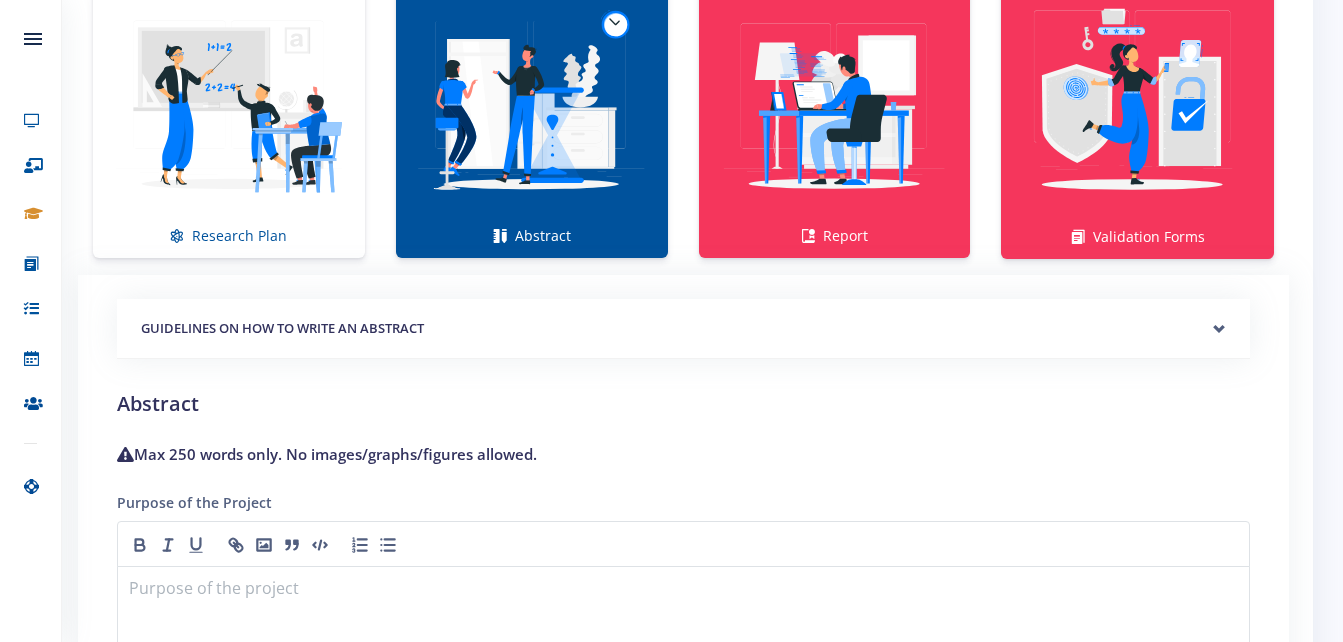 scroll, scrollTop: 1421, scrollLeft: 0, axis: vertical 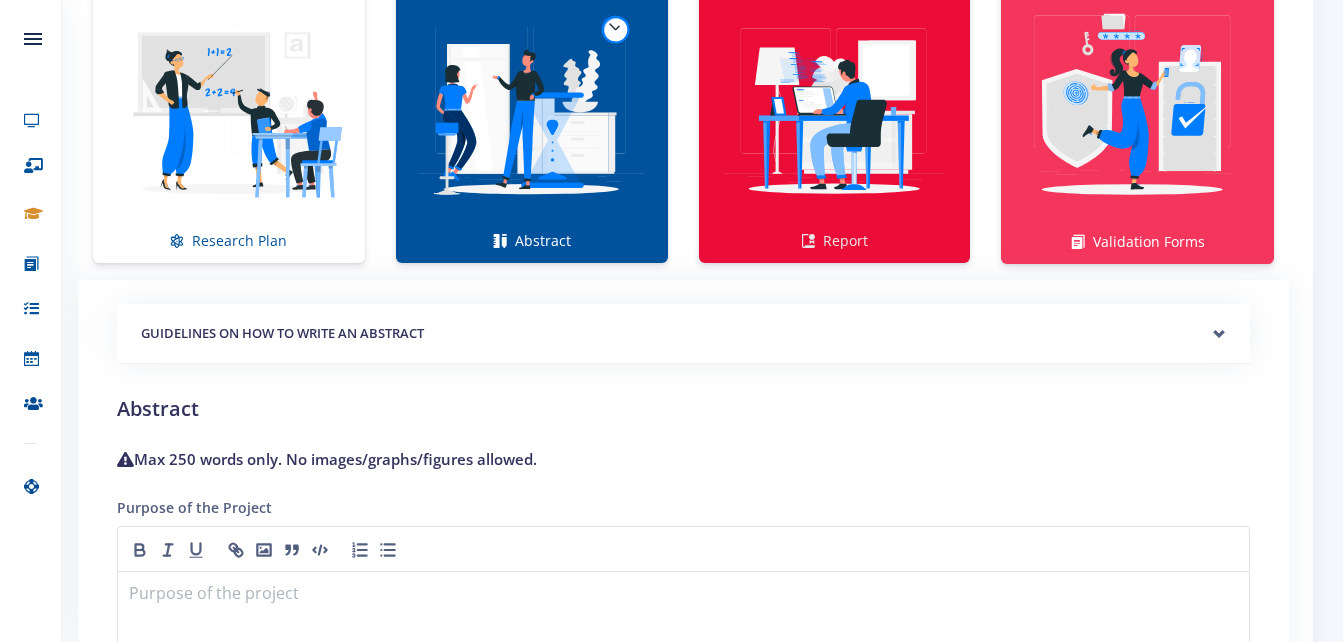 click at bounding box center (835, 110) 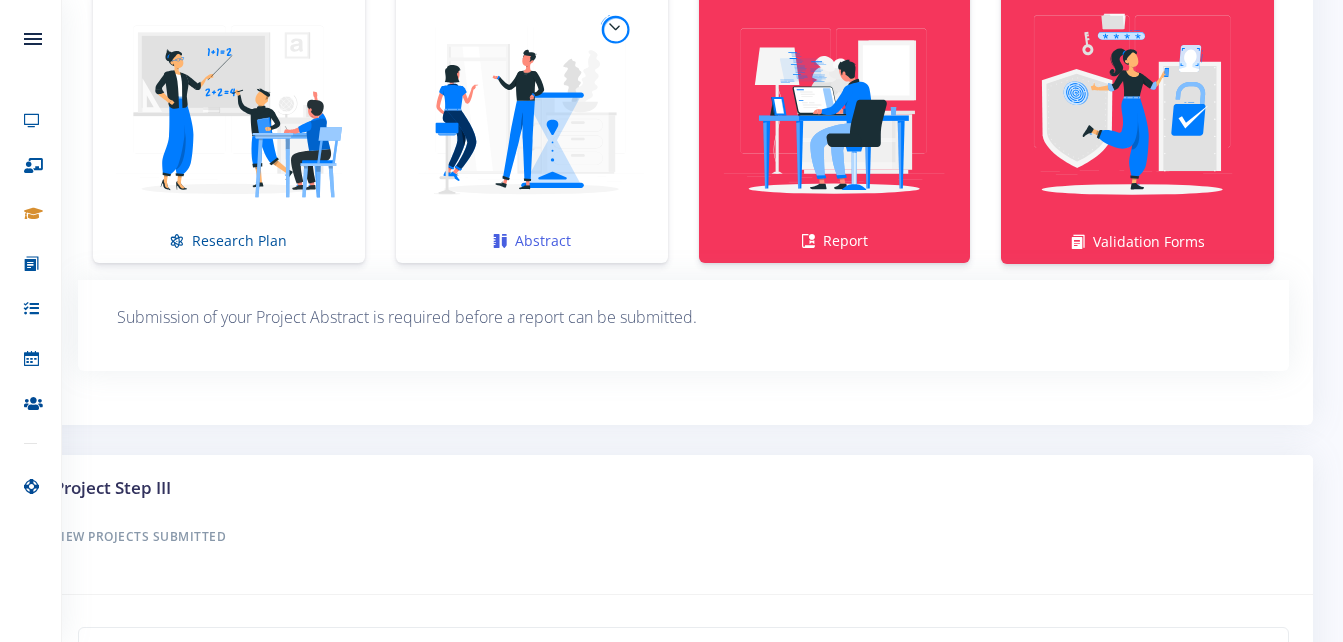 click at bounding box center (532, 110) 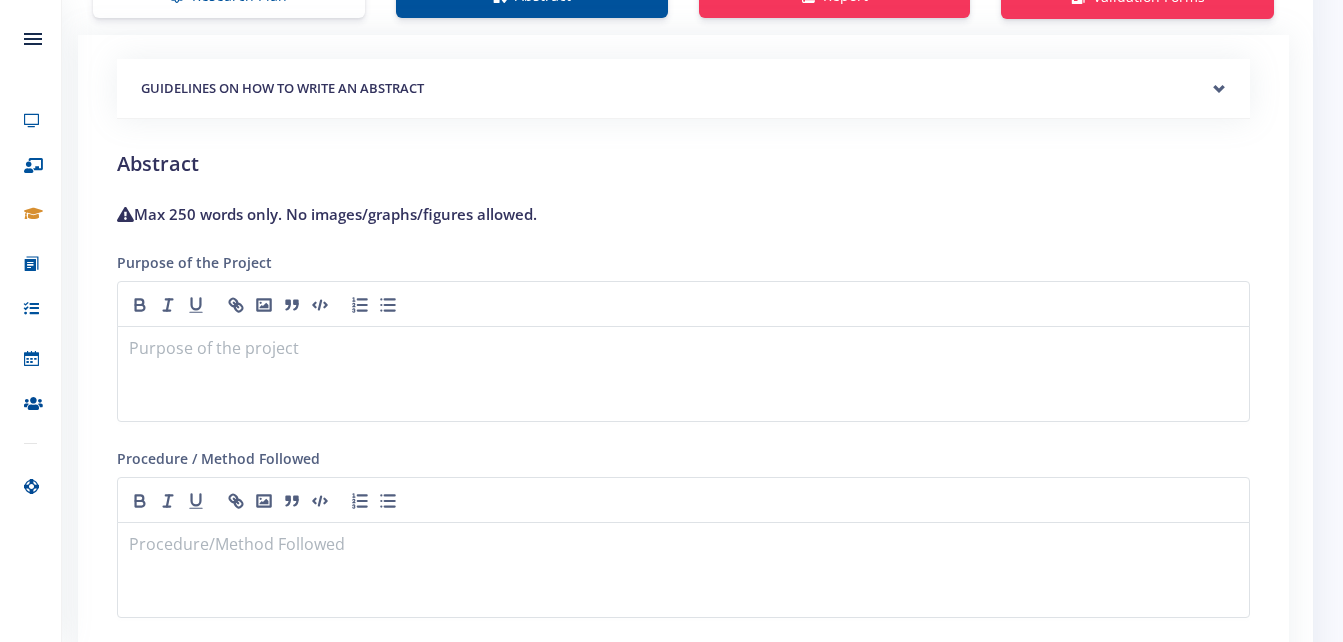 scroll, scrollTop: 1669, scrollLeft: 0, axis: vertical 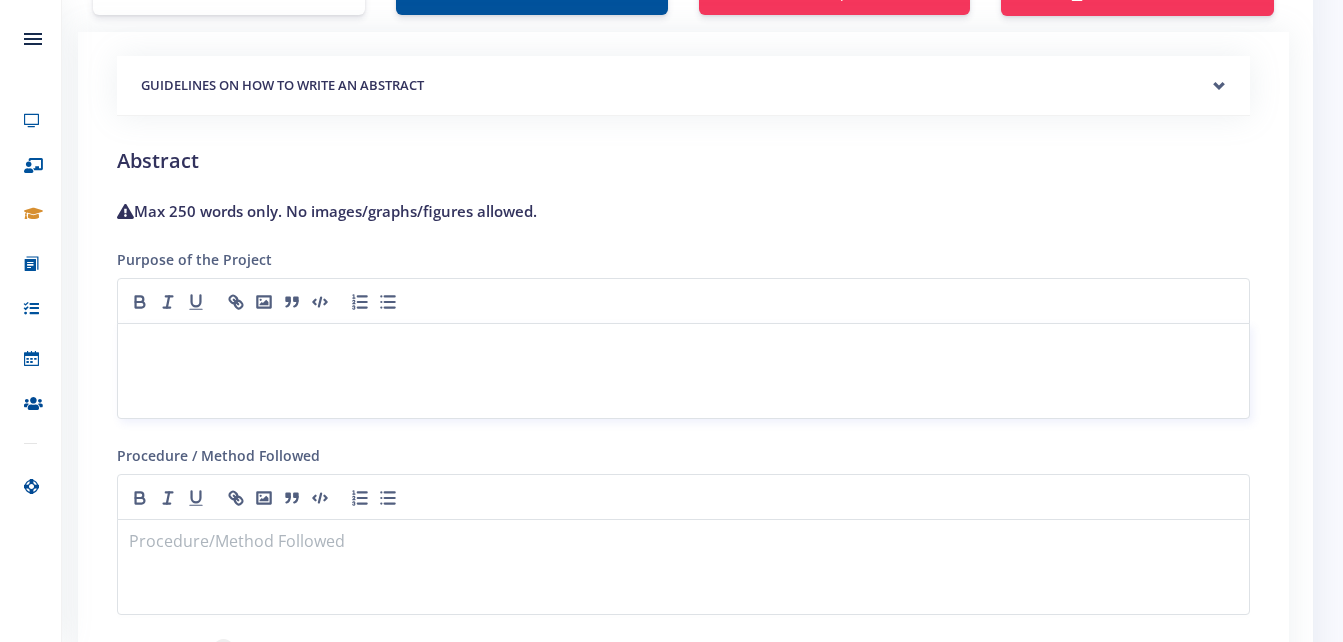 click at bounding box center [683, 371] 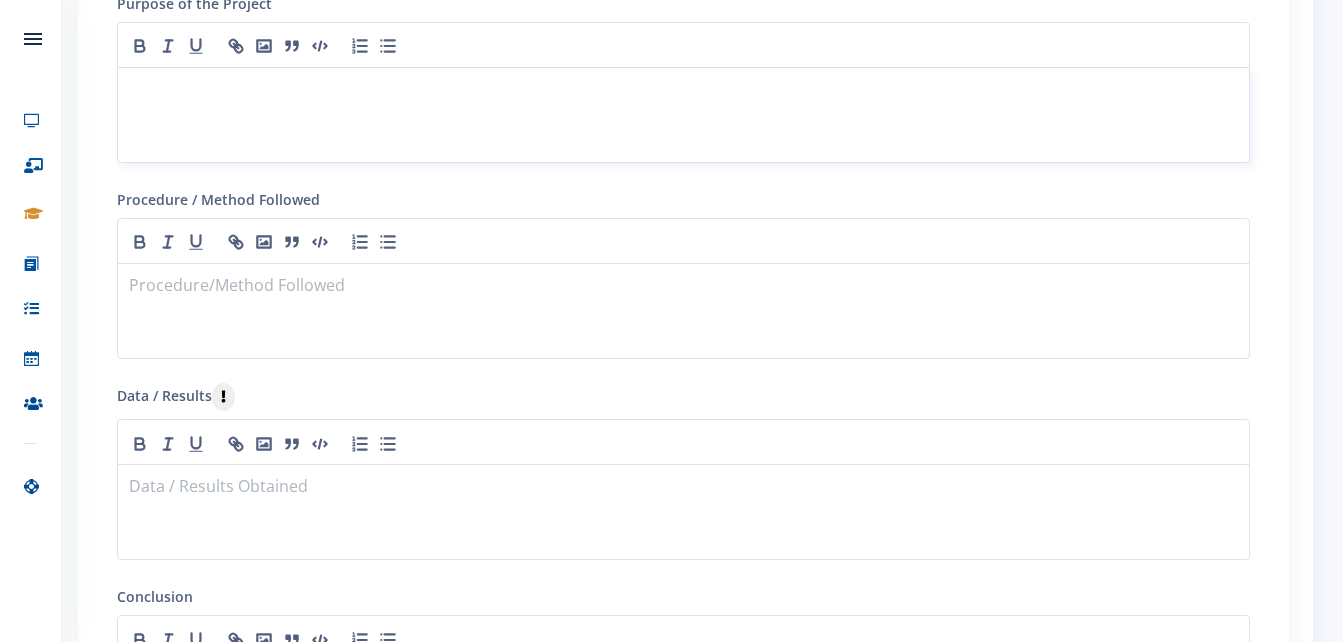 scroll, scrollTop: 1926, scrollLeft: 0, axis: vertical 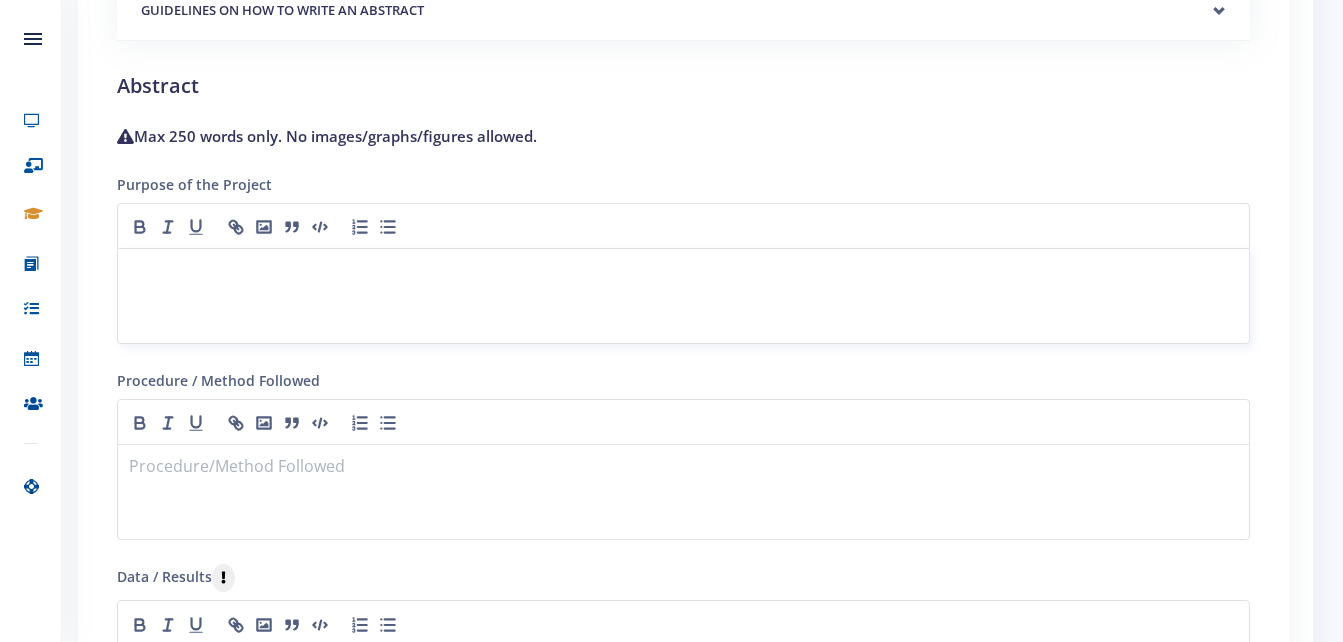 click at bounding box center (683, 296) 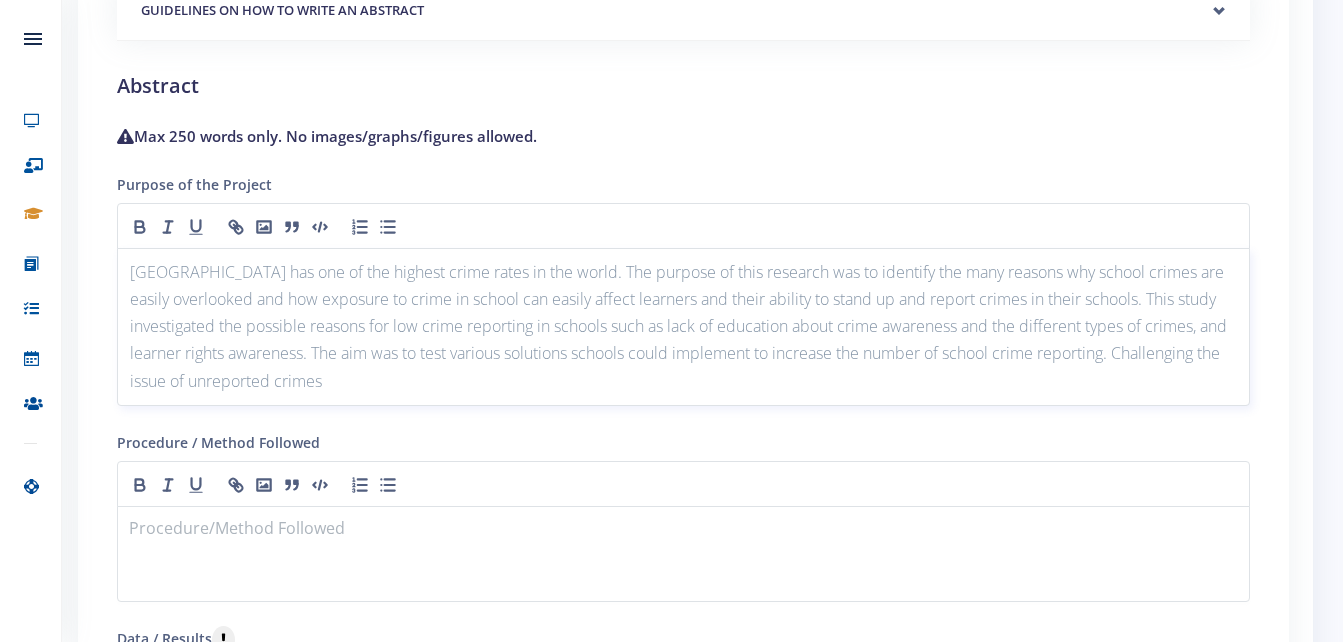 scroll, scrollTop: 0, scrollLeft: 0, axis: both 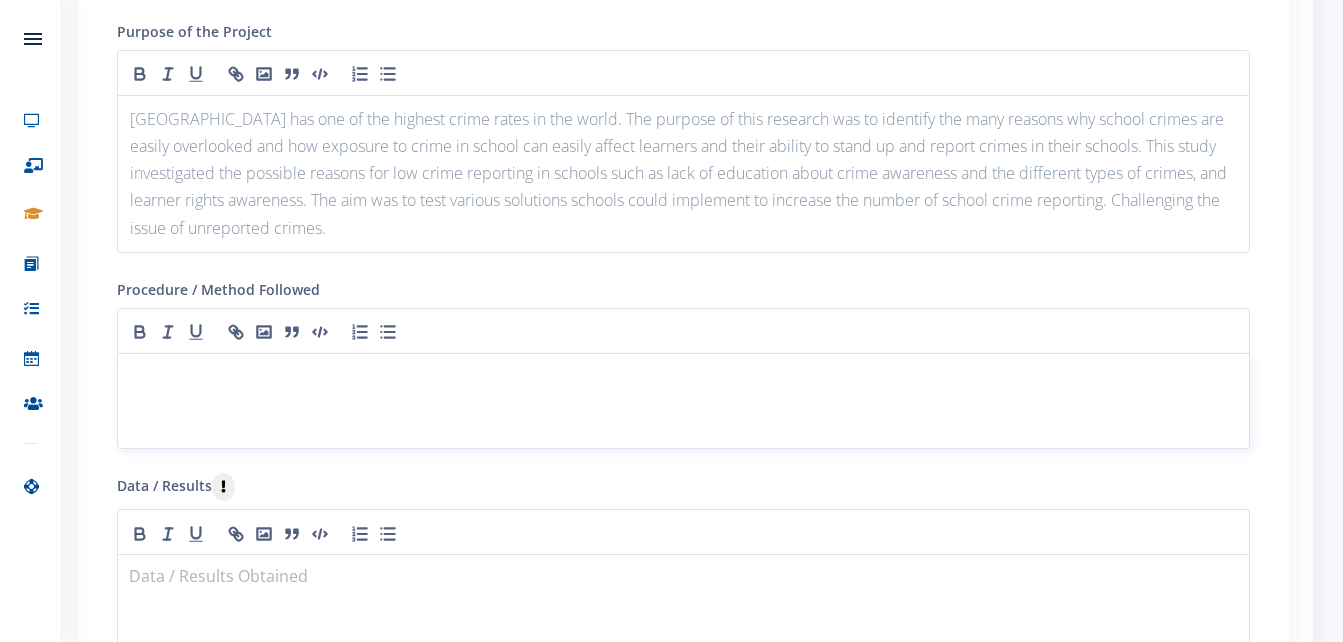 click at bounding box center (683, 377) 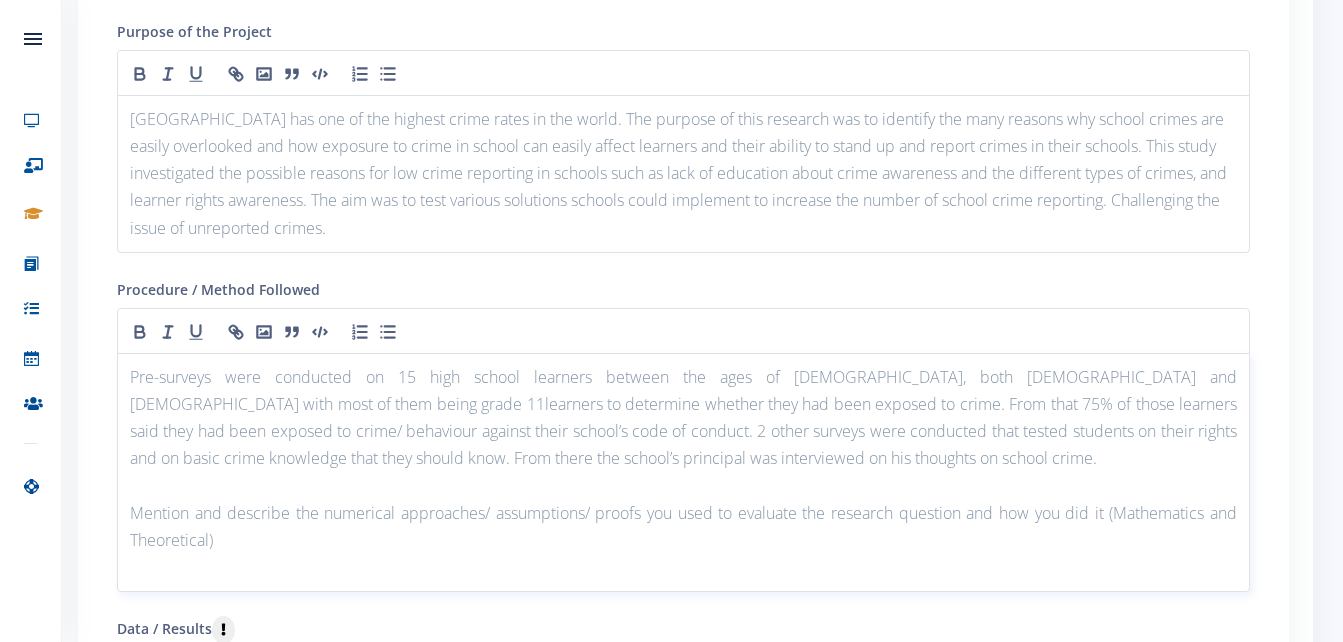scroll, scrollTop: 0, scrollLeft: 0, axis: both 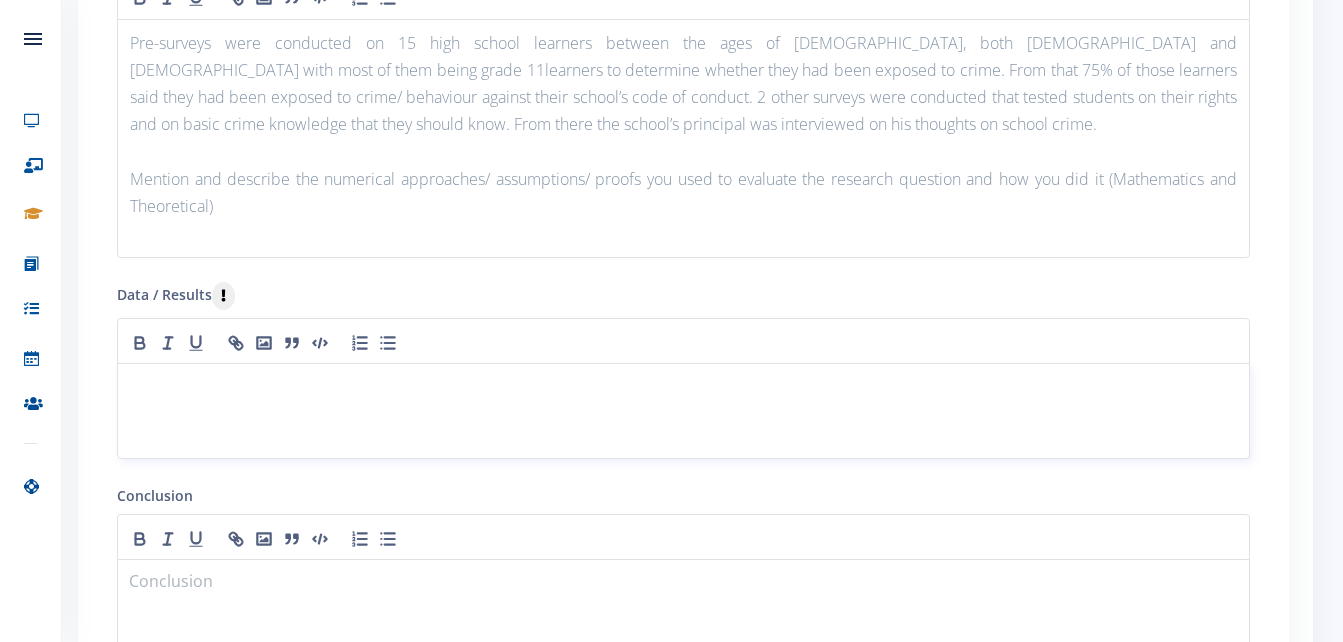 click at bounding box center (683, 387) 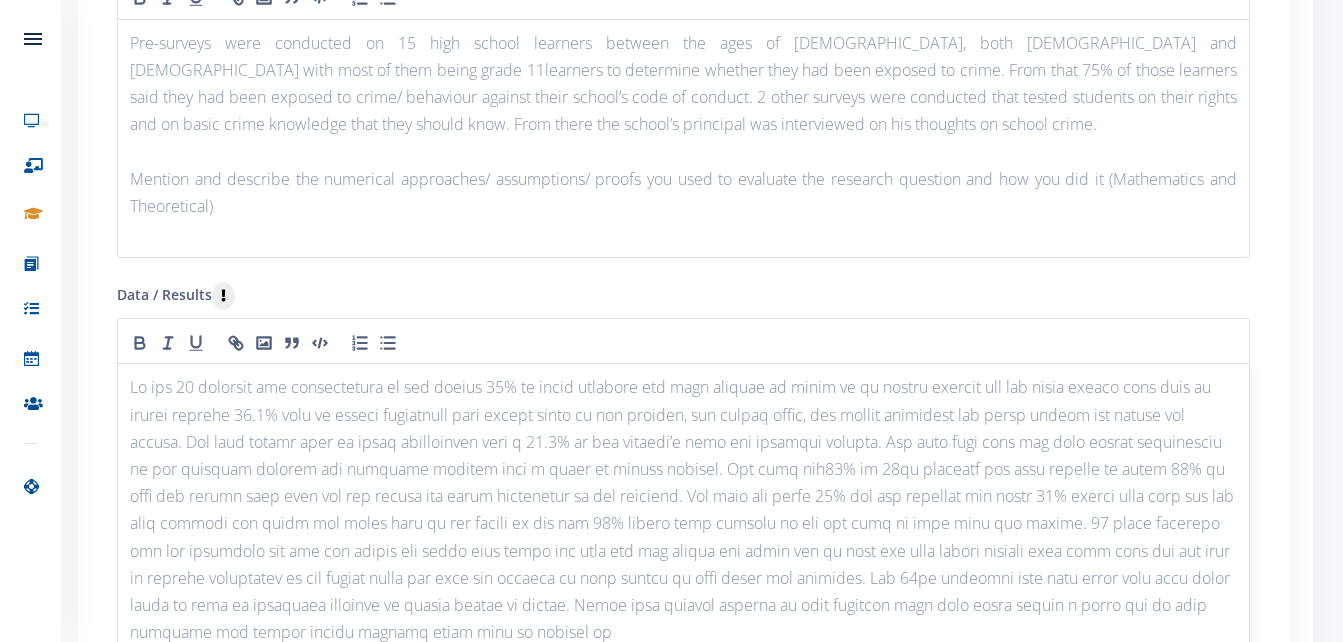 scroll, scrollTop: 0, scrollLeft: 0, axis: both 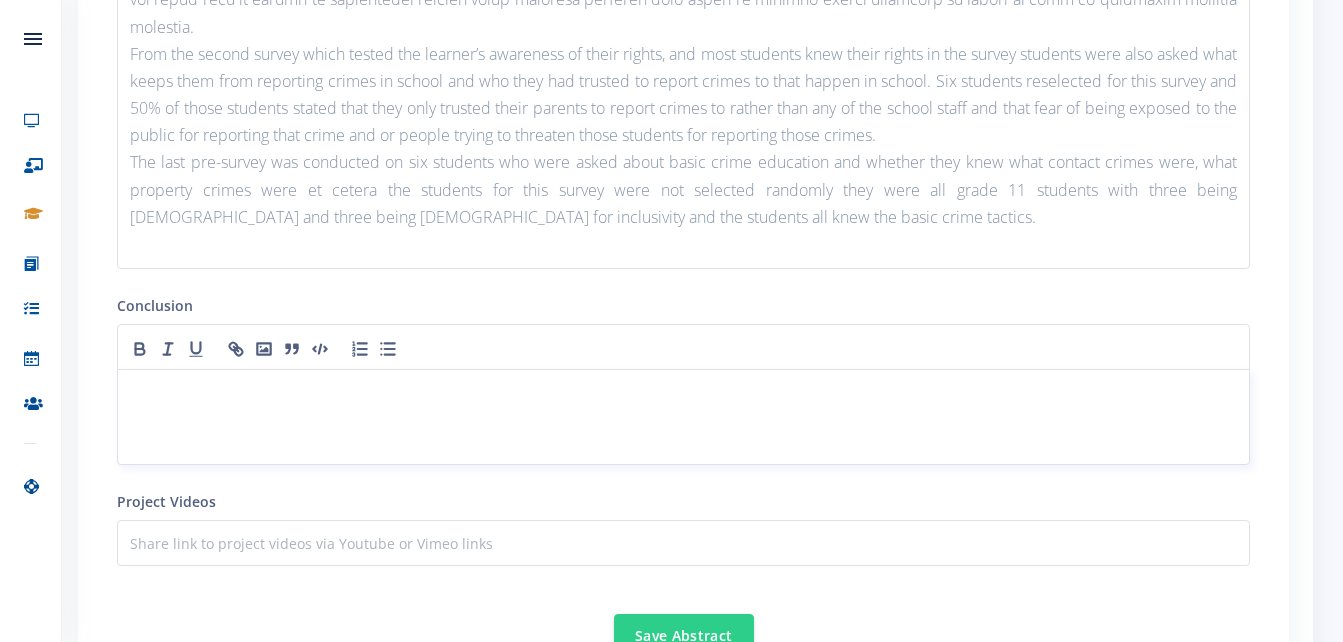 click at bounding box center (683, 393) 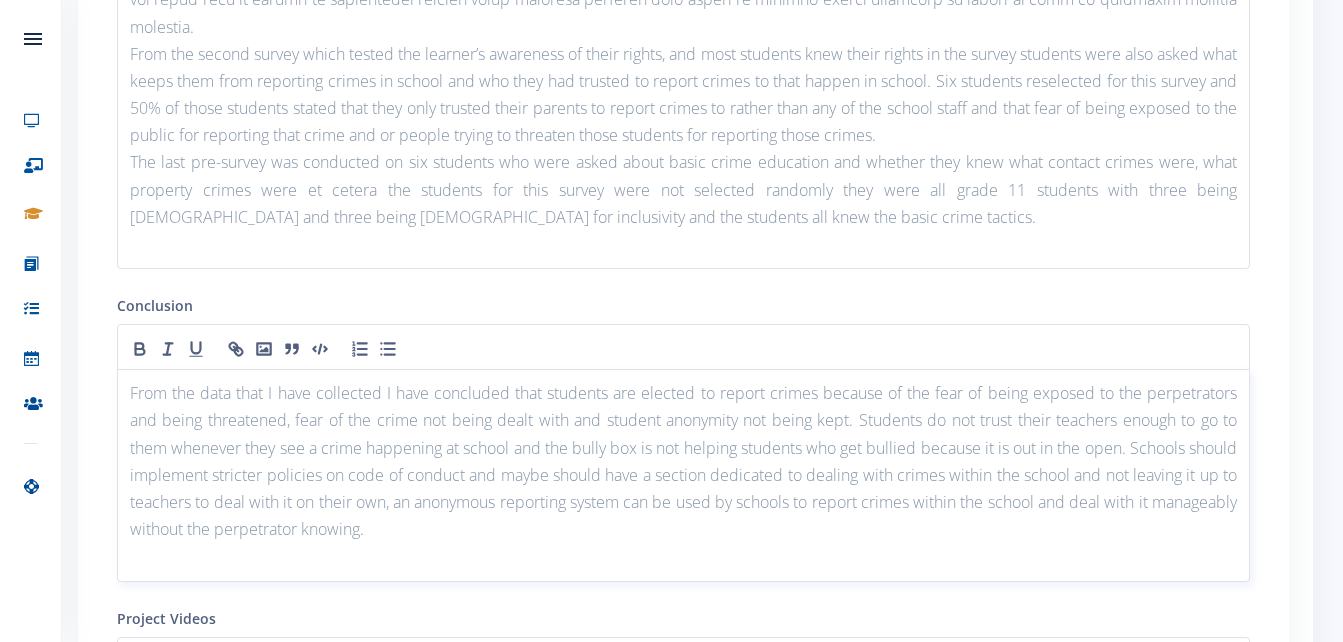 scroll, scrollTop: 0, scrollLeft: 0, axis: both 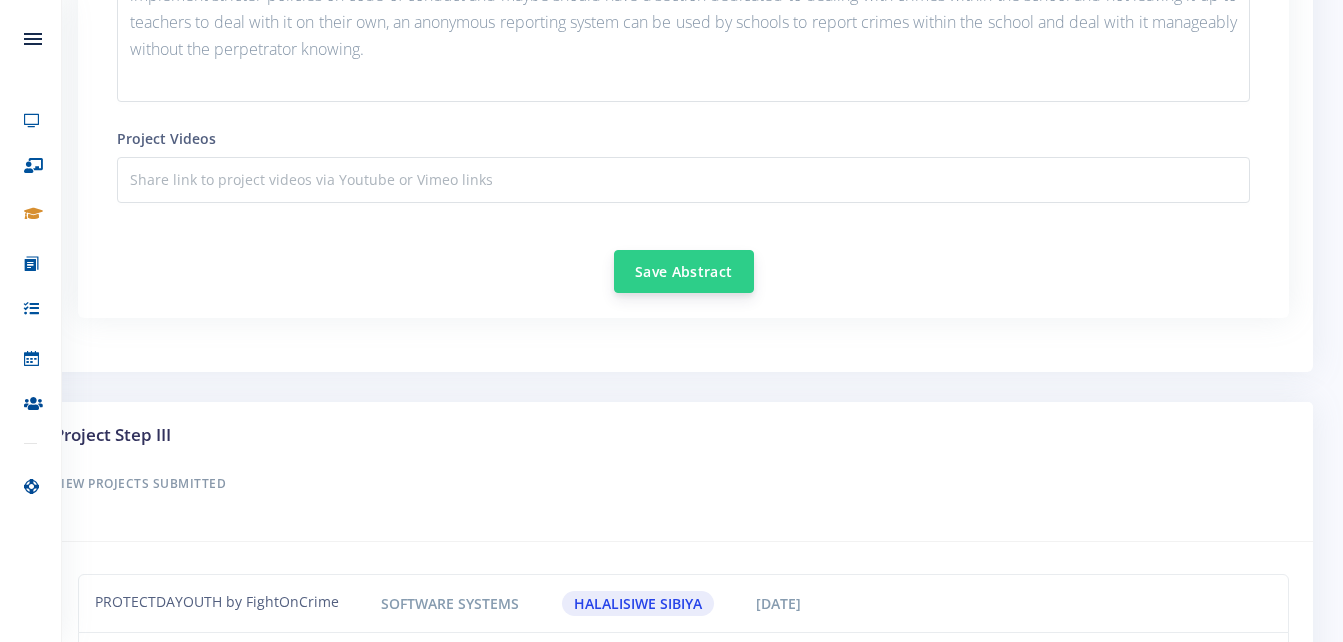 click on "Save Abstract" at bounding box center [684, 271] 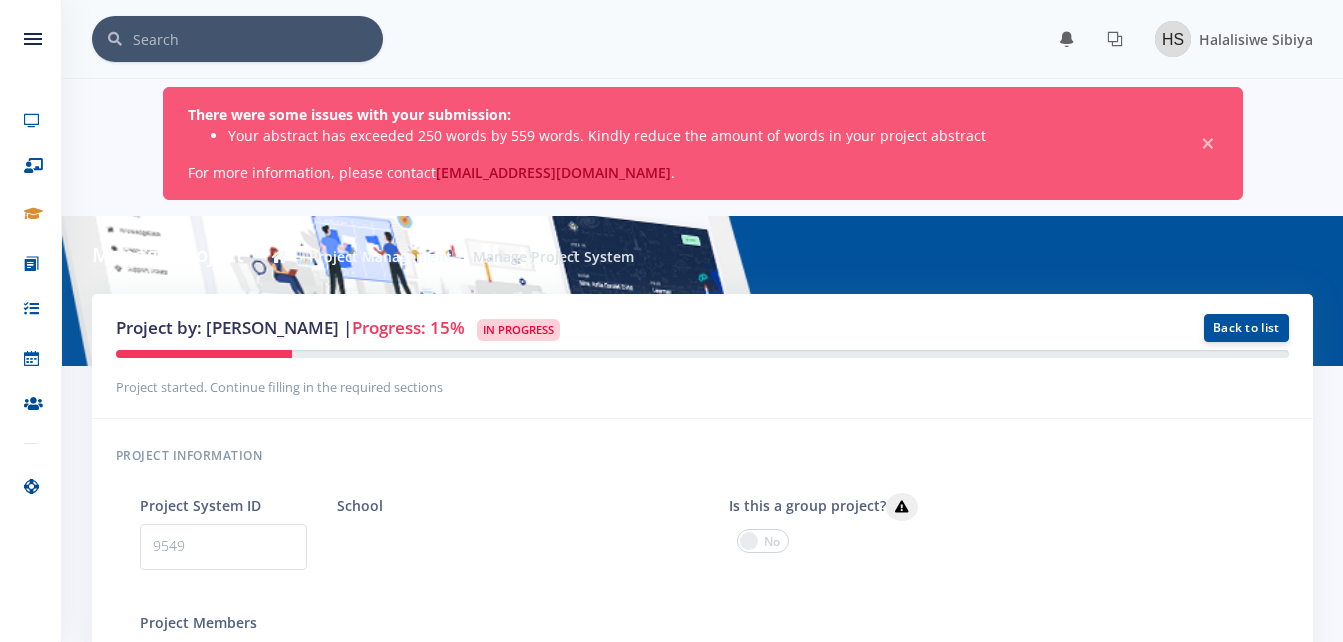 scroll, scrollTop: 0, scrollLeft: 0, axis: both 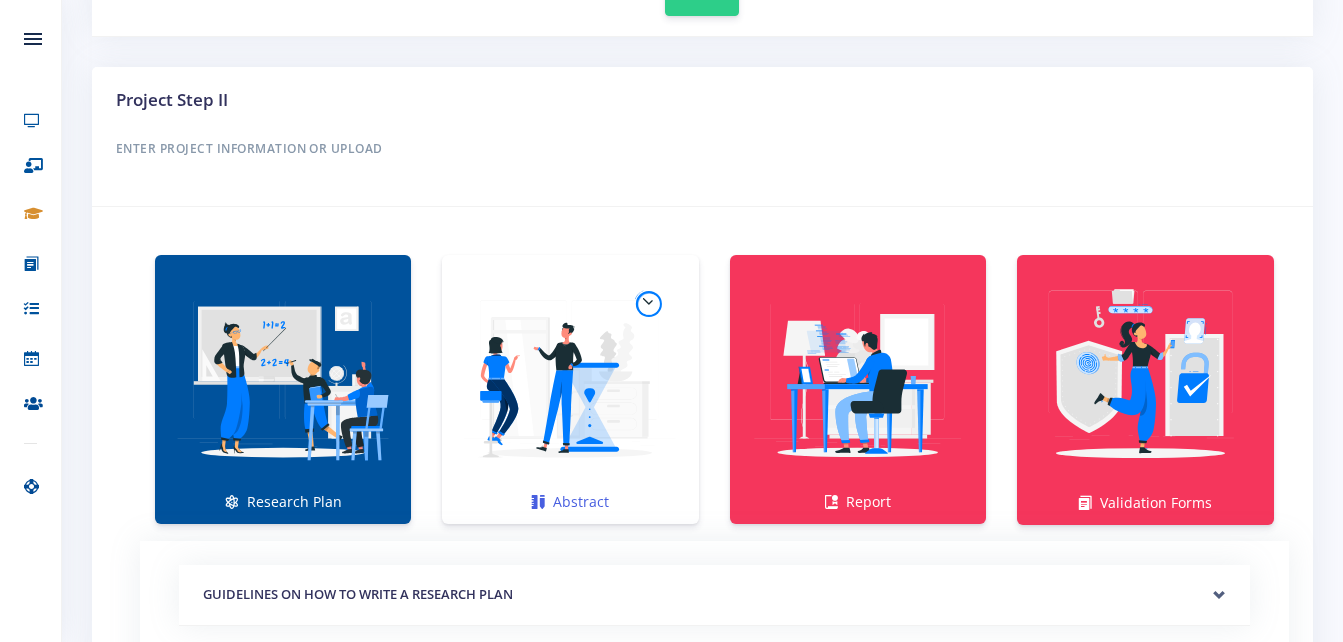 click at bounding box center [570, 379] 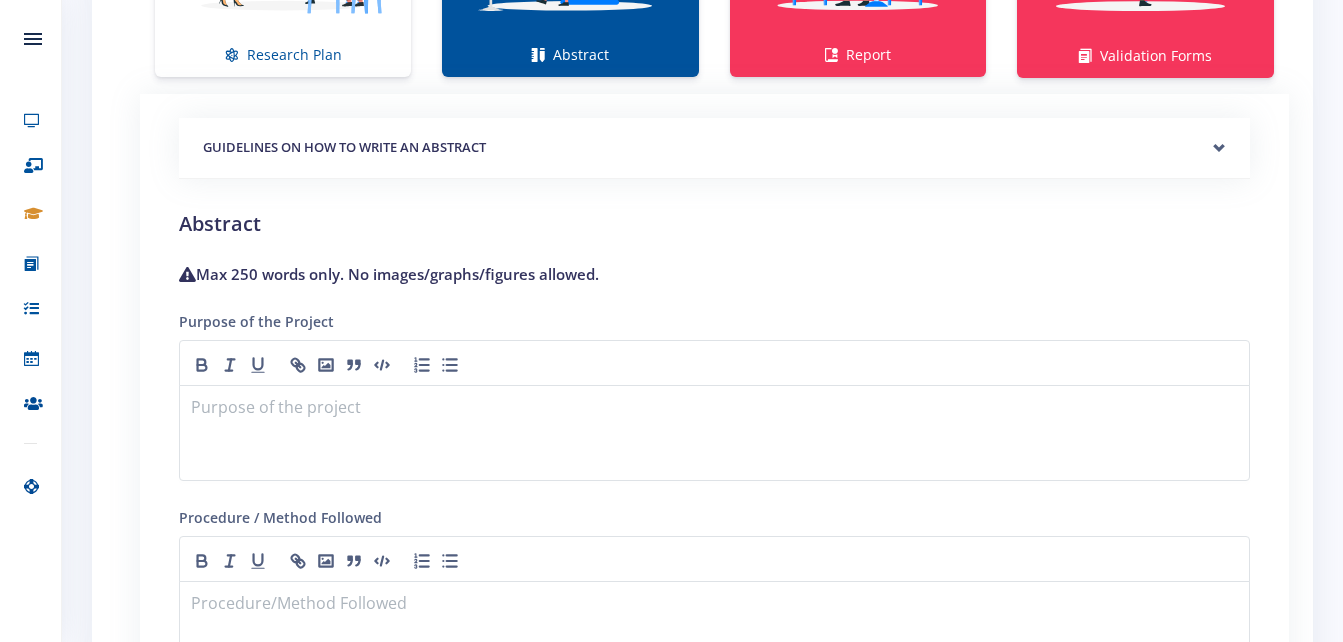 scroll, scrollTop: 1720, scrollLeft: 0, axis: vertical 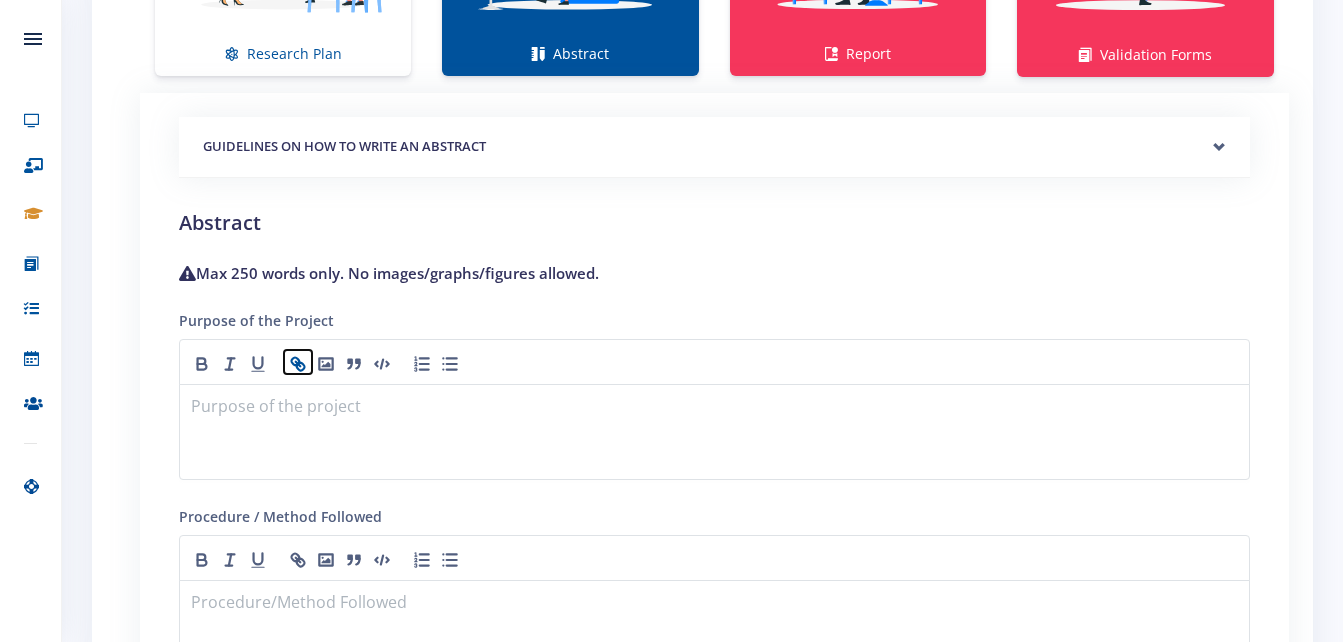 click 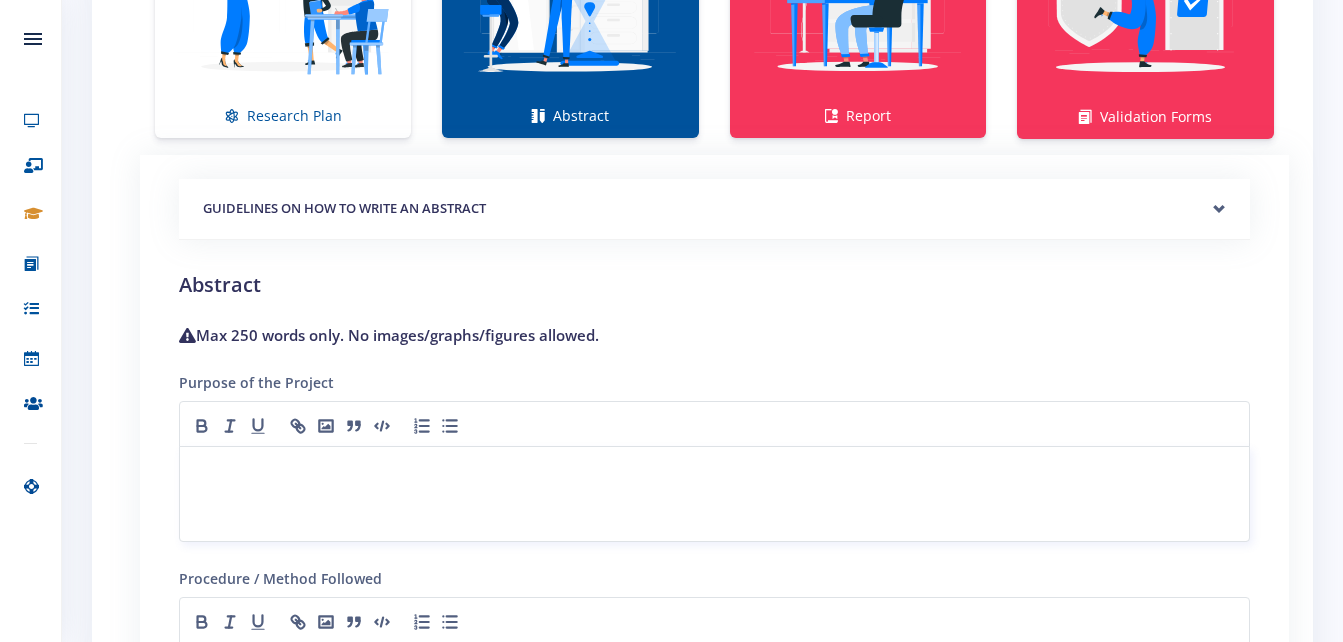 scroll, scrollTop: 1657, scrollLeft: 0, axis: vertical 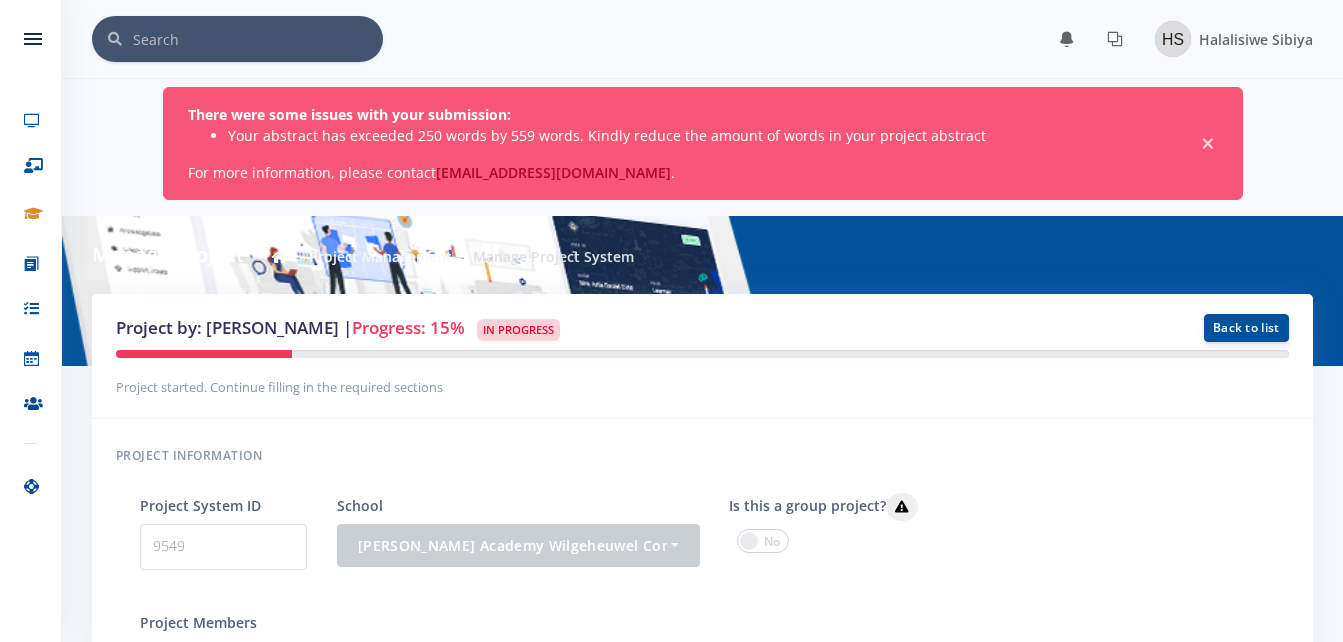 click on "×" at bounding box center [1208, 144] 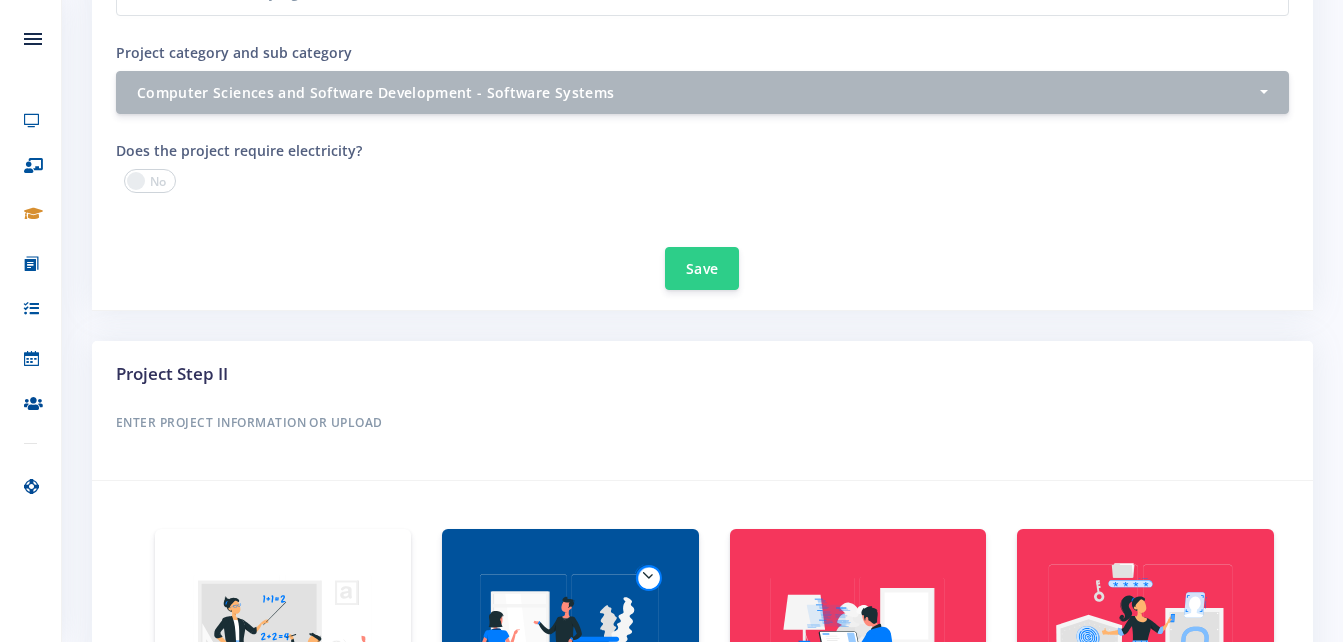 scroll, scrollTop: 869, scrollLeft: 0, axis: vertical 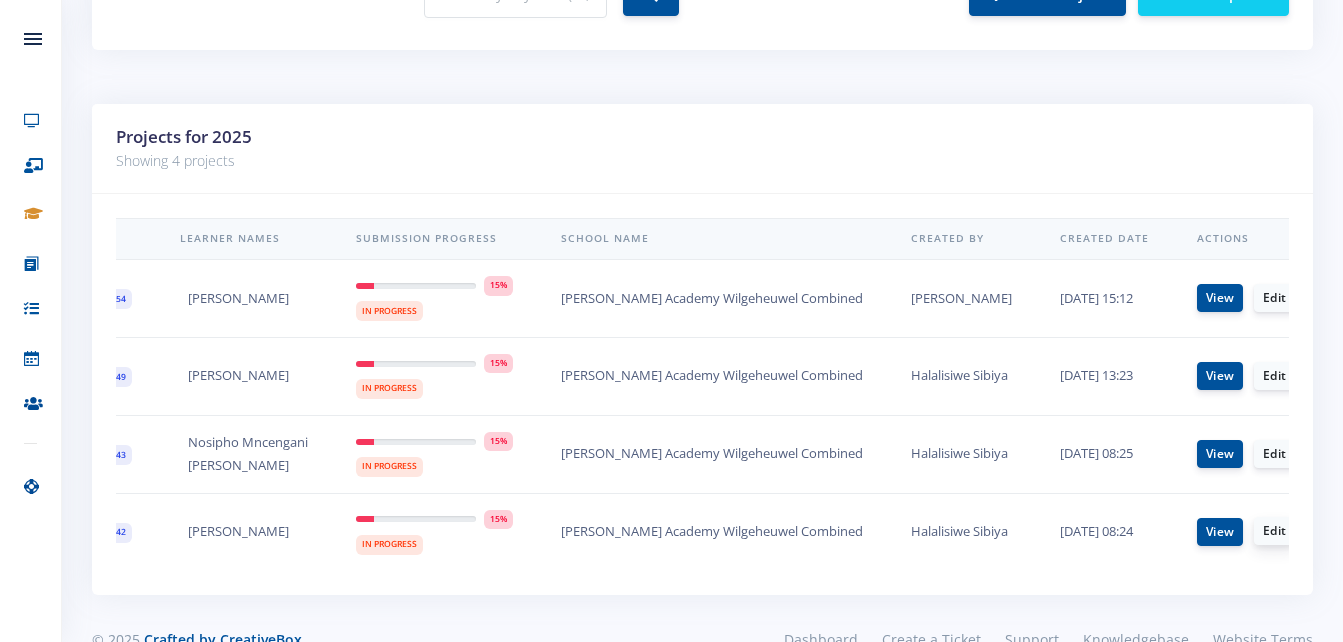 click on "Edit" at bounding box center [1274, 531] 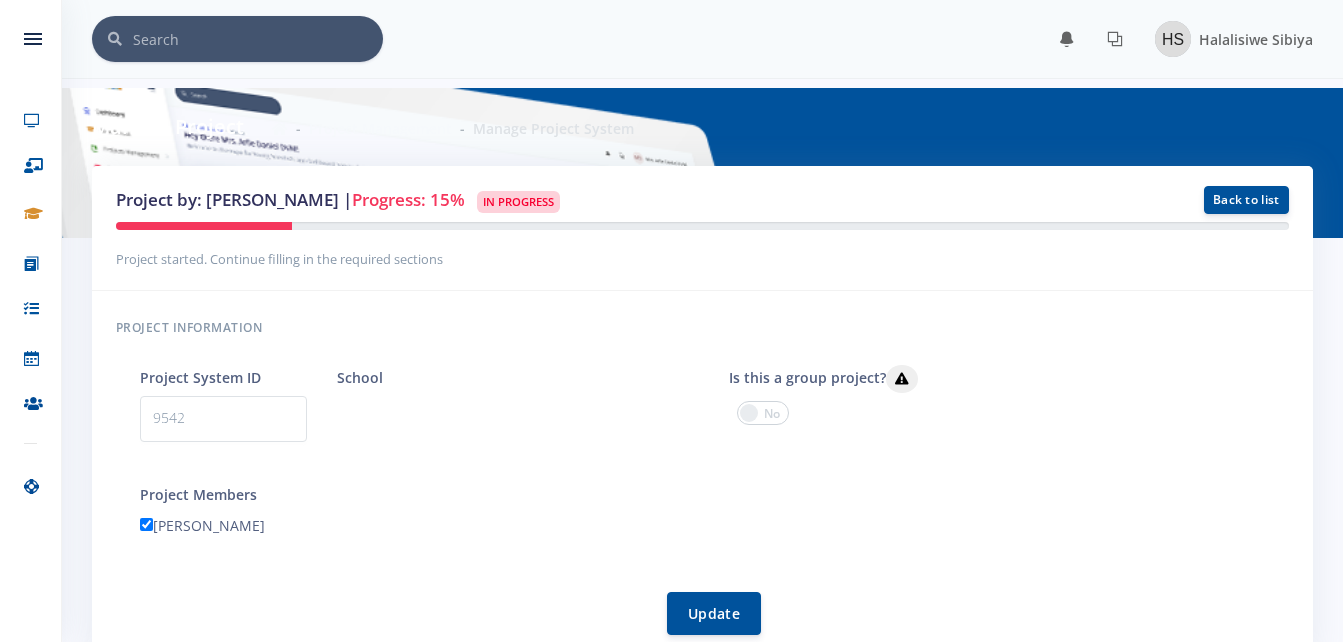 scroll, scrollTop: 0, scrollLeft: 0, axis: both 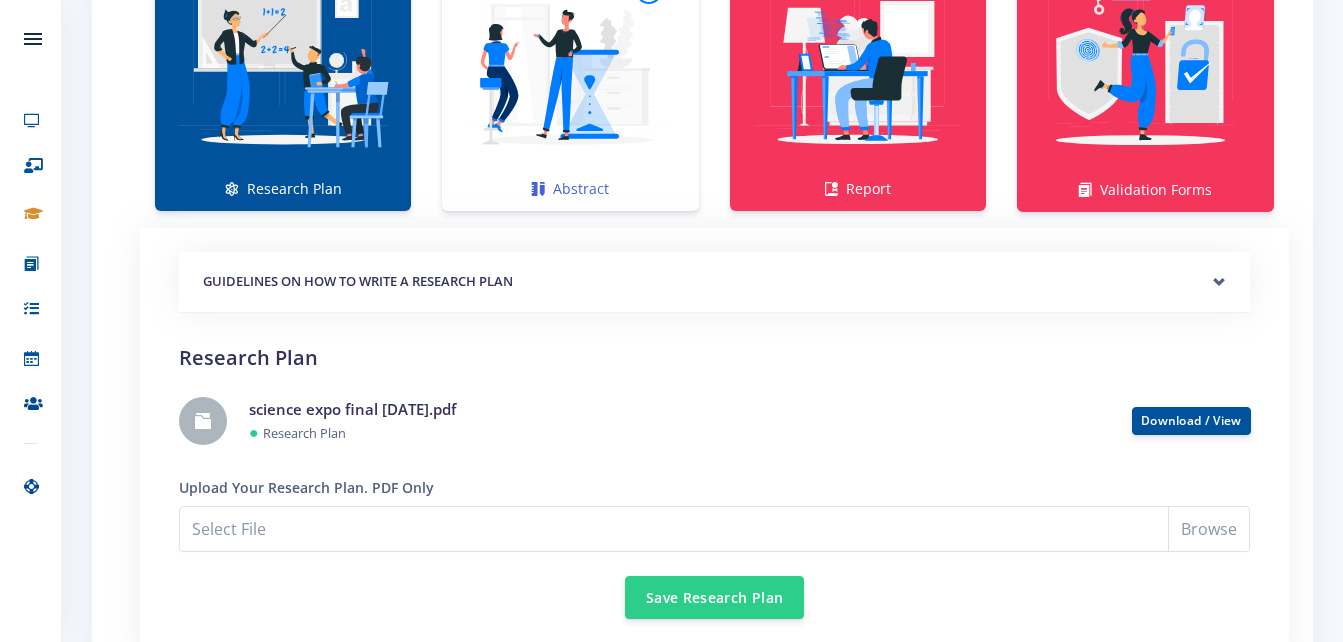 click on "Abstract" at bounding box center (570, 76) 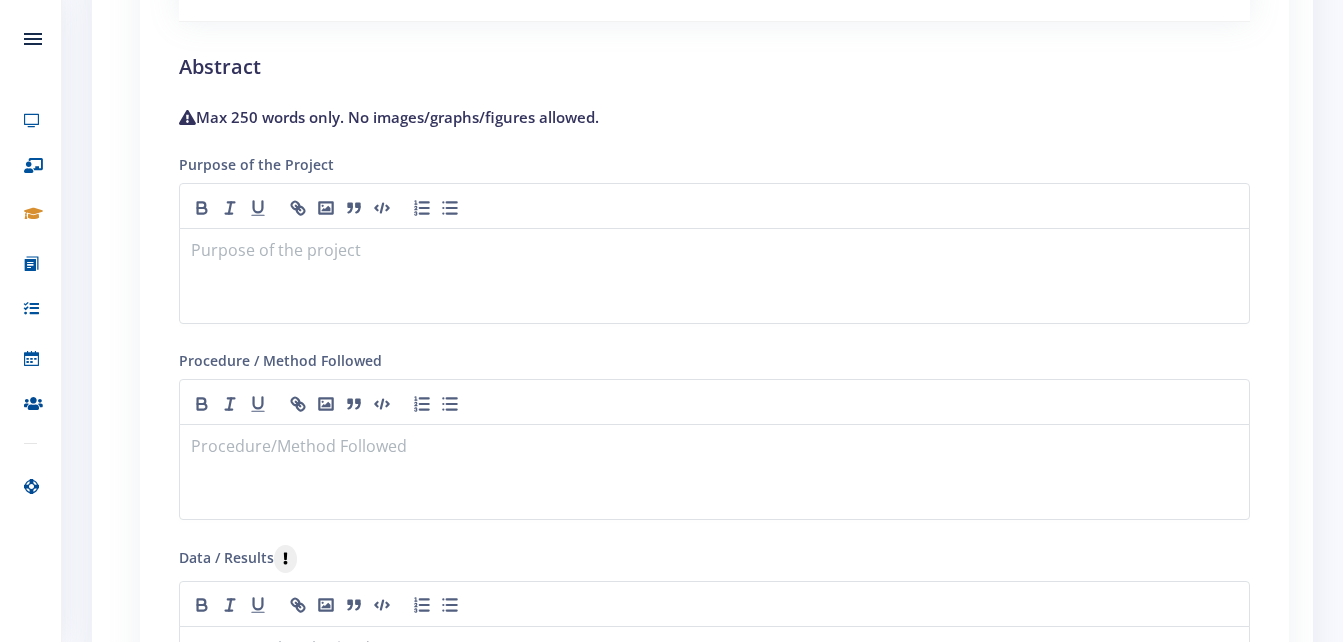 scroll, scrollTop: 1758, scrollLeft: 0, axis: vertical 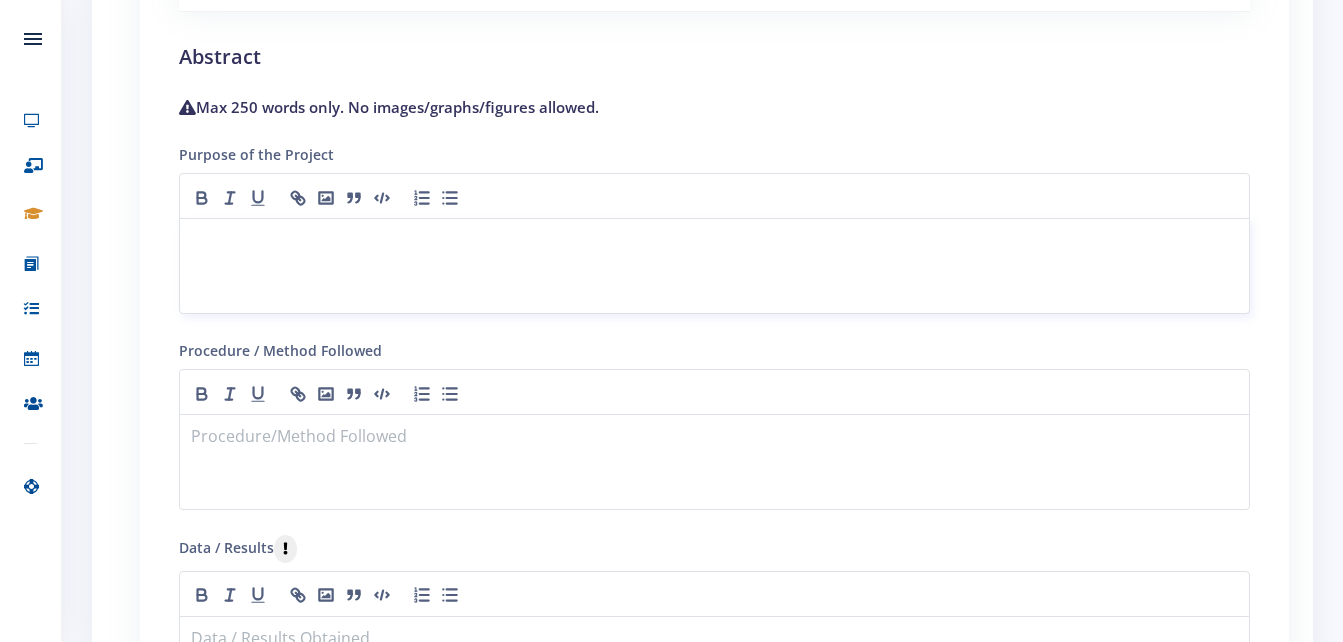 click at bounding box center (714, 242) 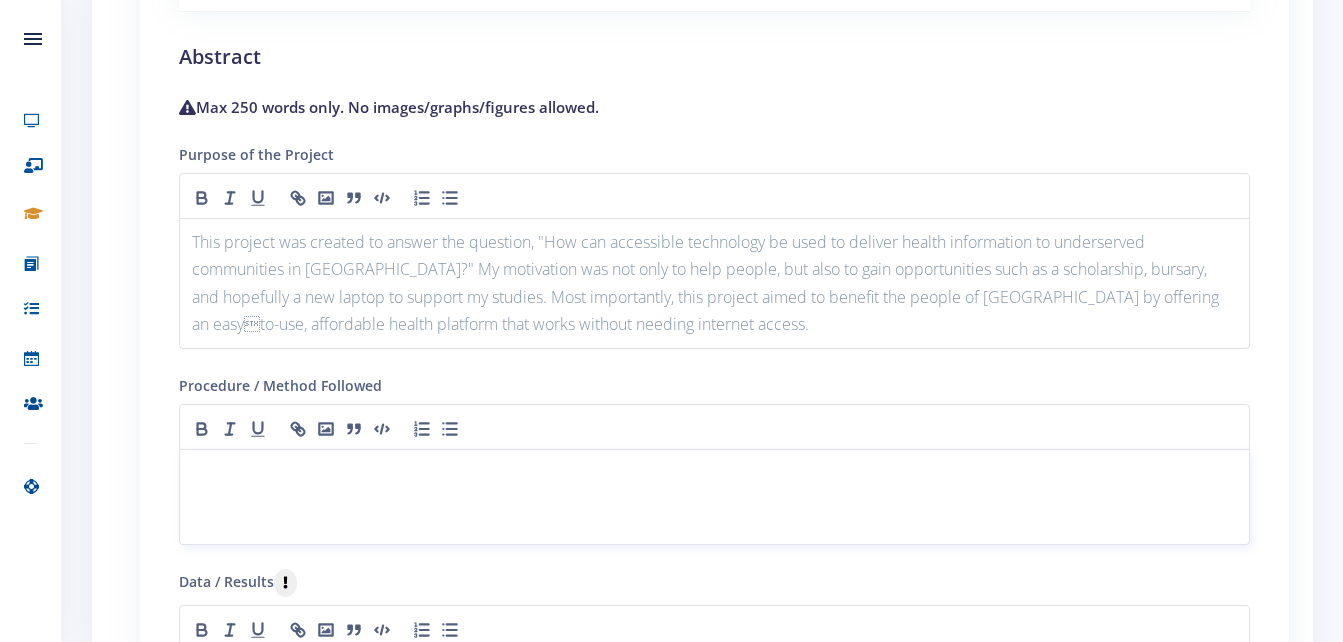 click at bounding box center (714, 473) 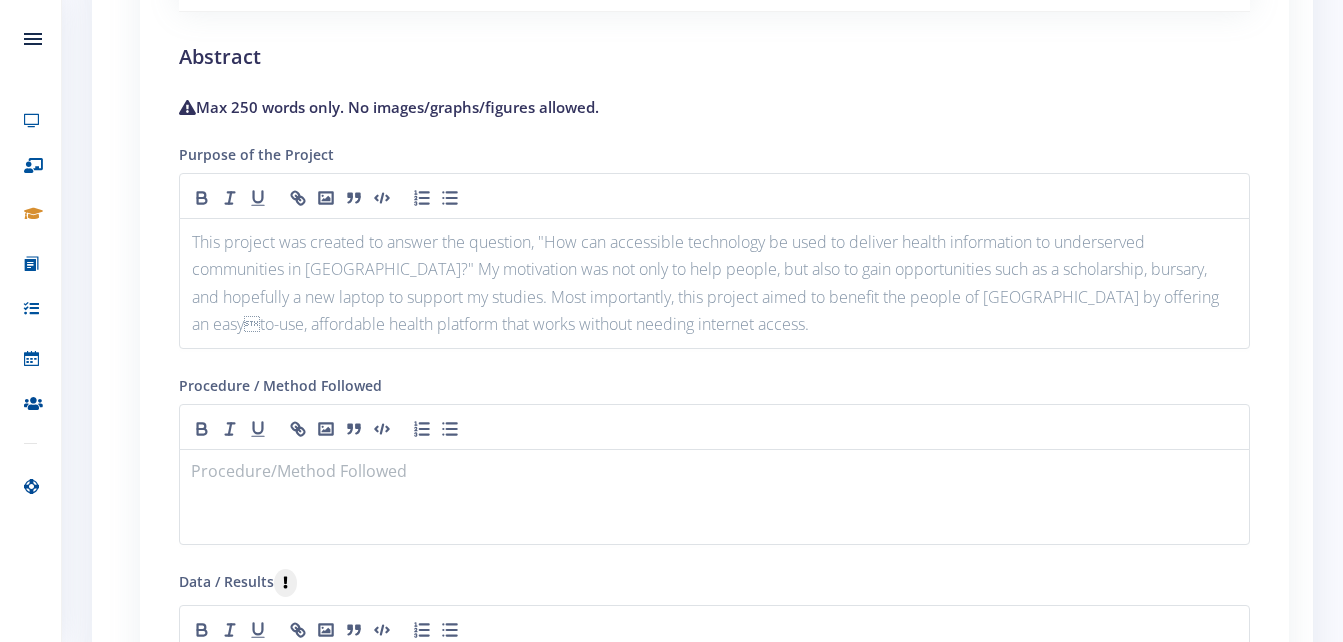 type 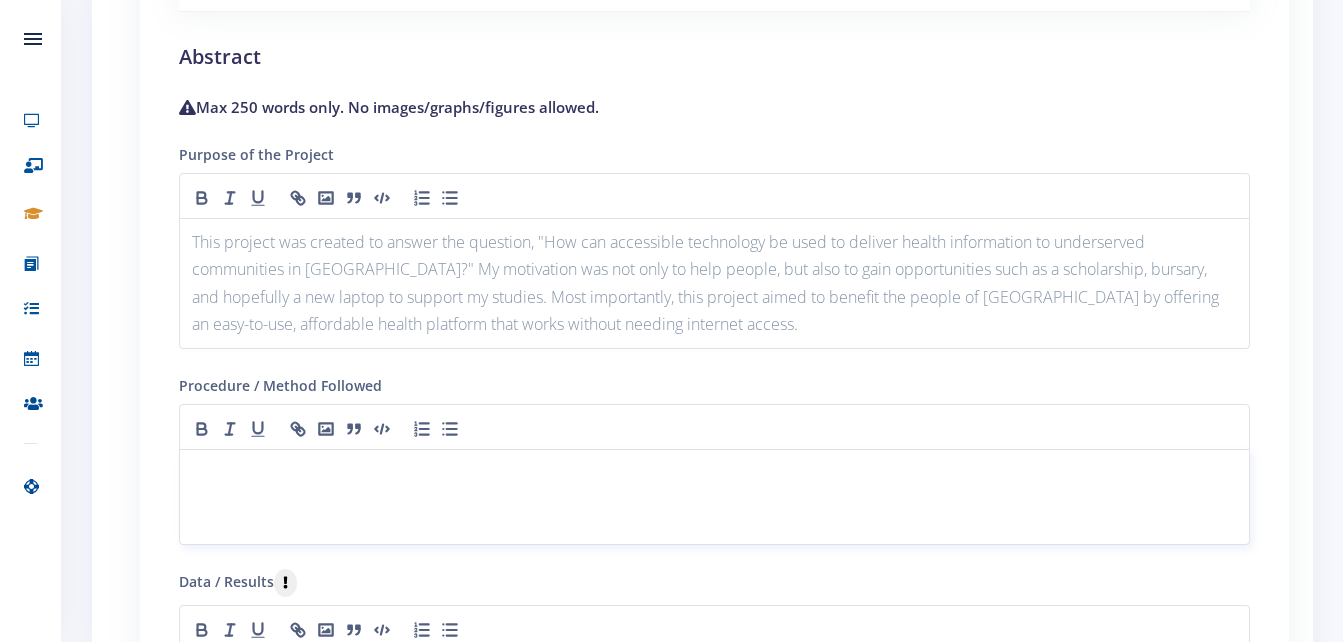 click at bounding box center (714, 473) 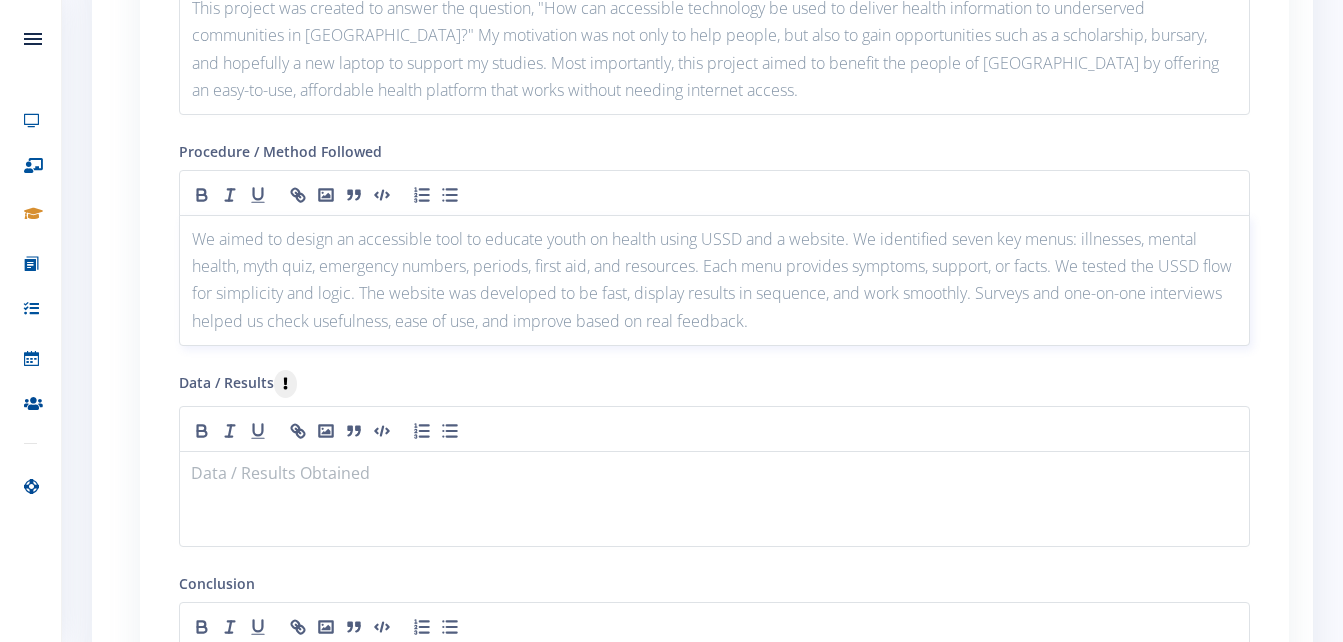 scroll, scrollTop: 2006, scrollLeft: 0, axis: vertical 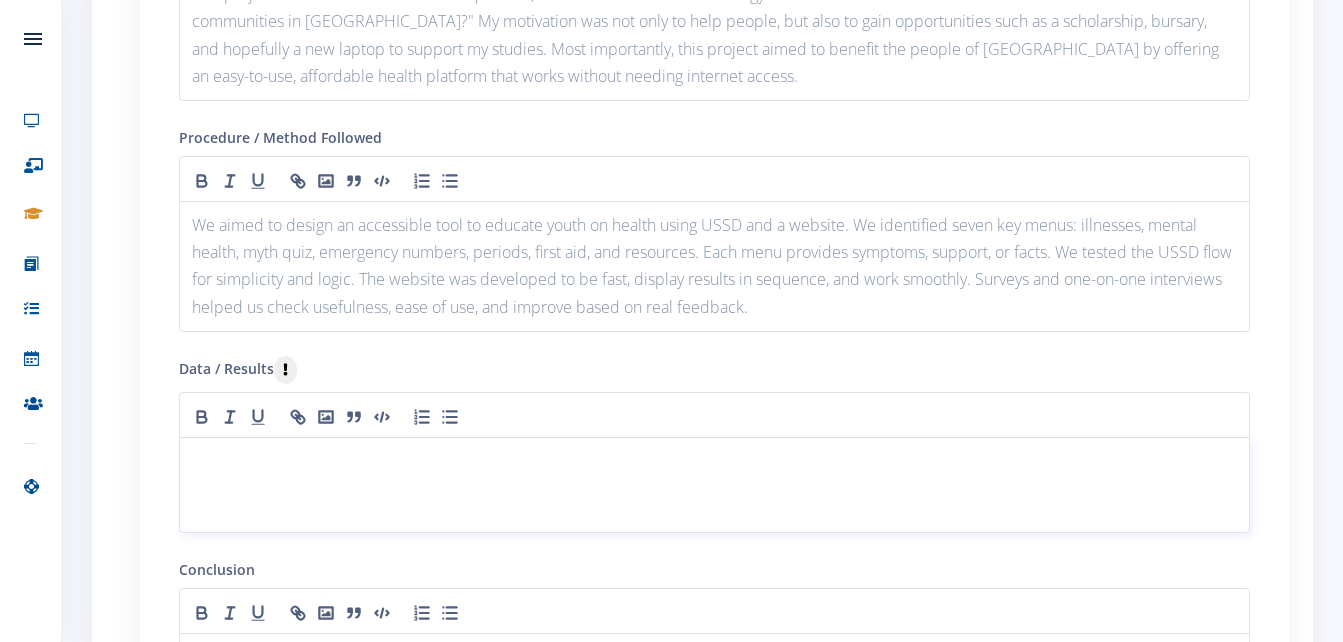 click at bounding box center (714, 461) 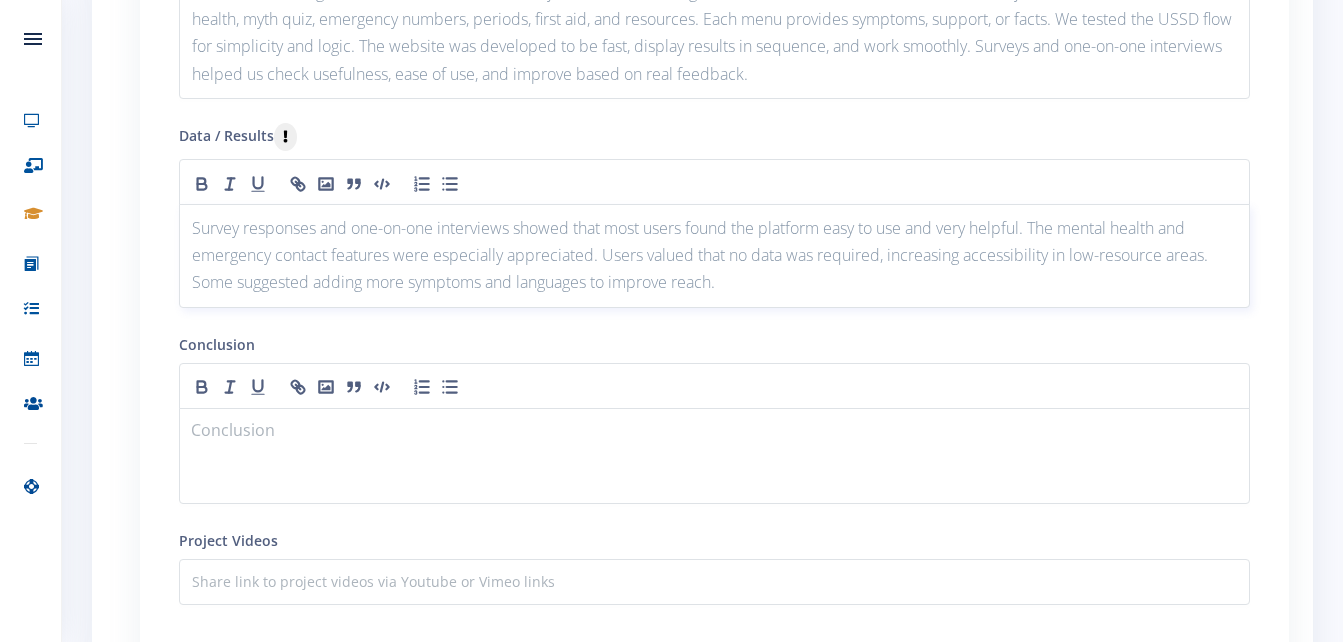 scroll, scrollTop: 2240, scrollLeft: 0, axis: vertical 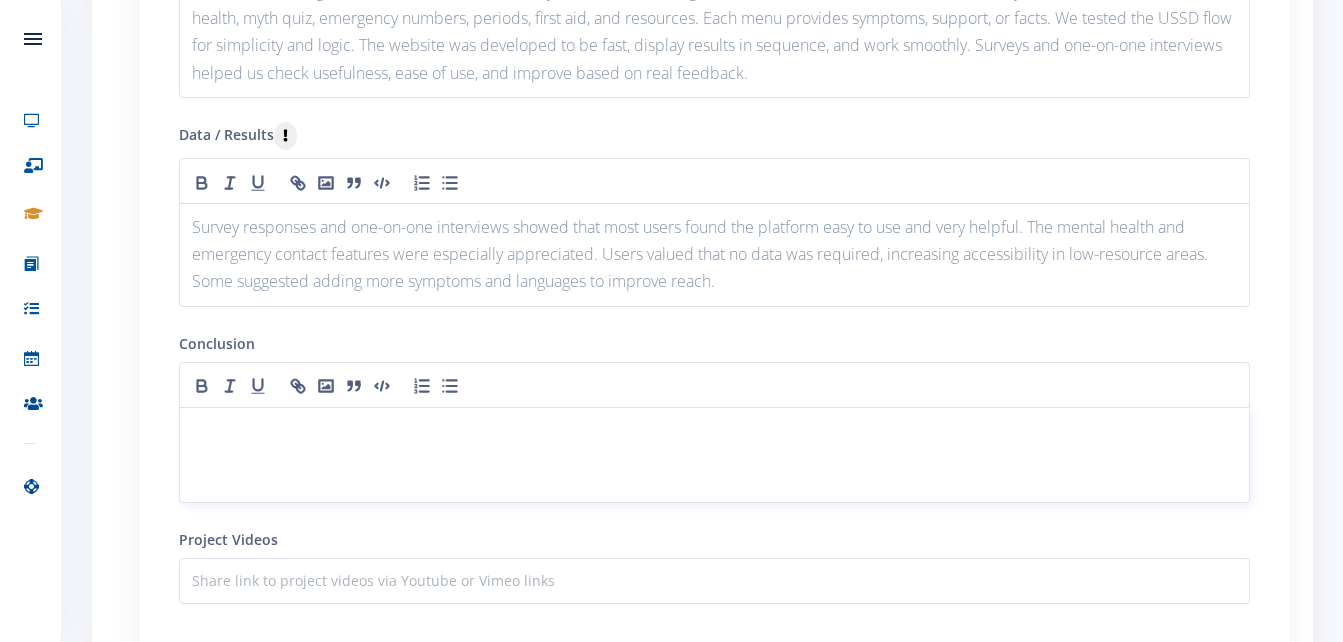 click at bounding box center (714, 431) 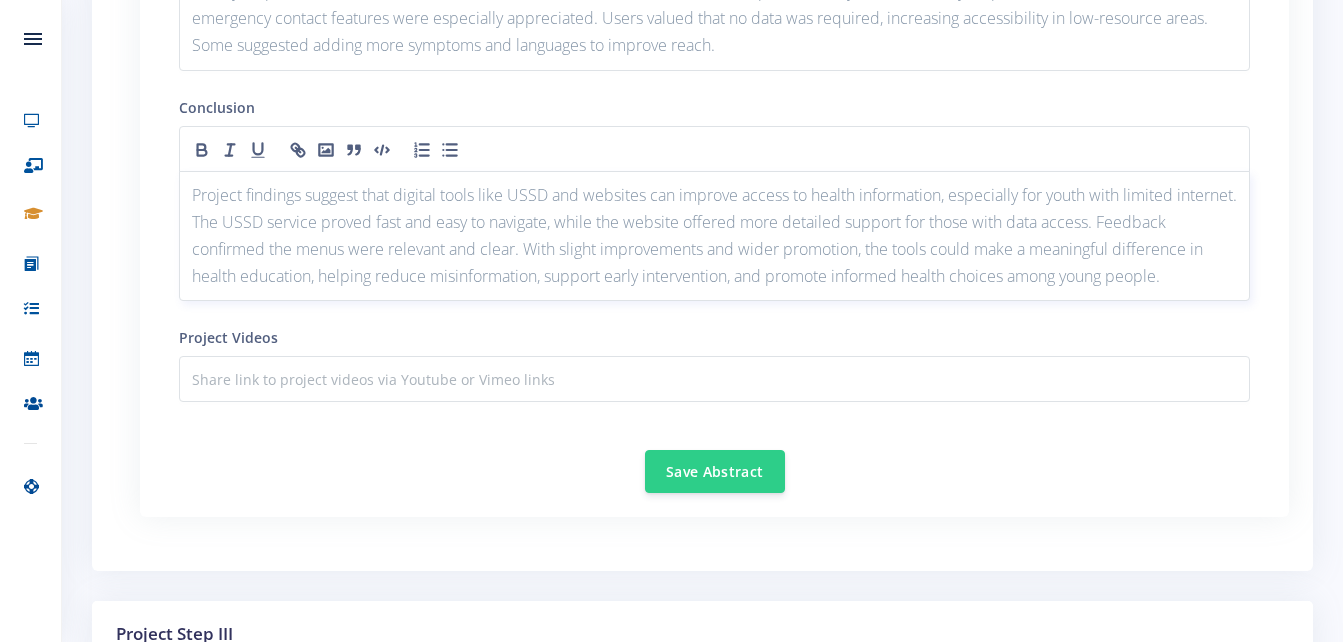 scroll, scrollTop: 2477, scrollLeft: 0, axis: vertical 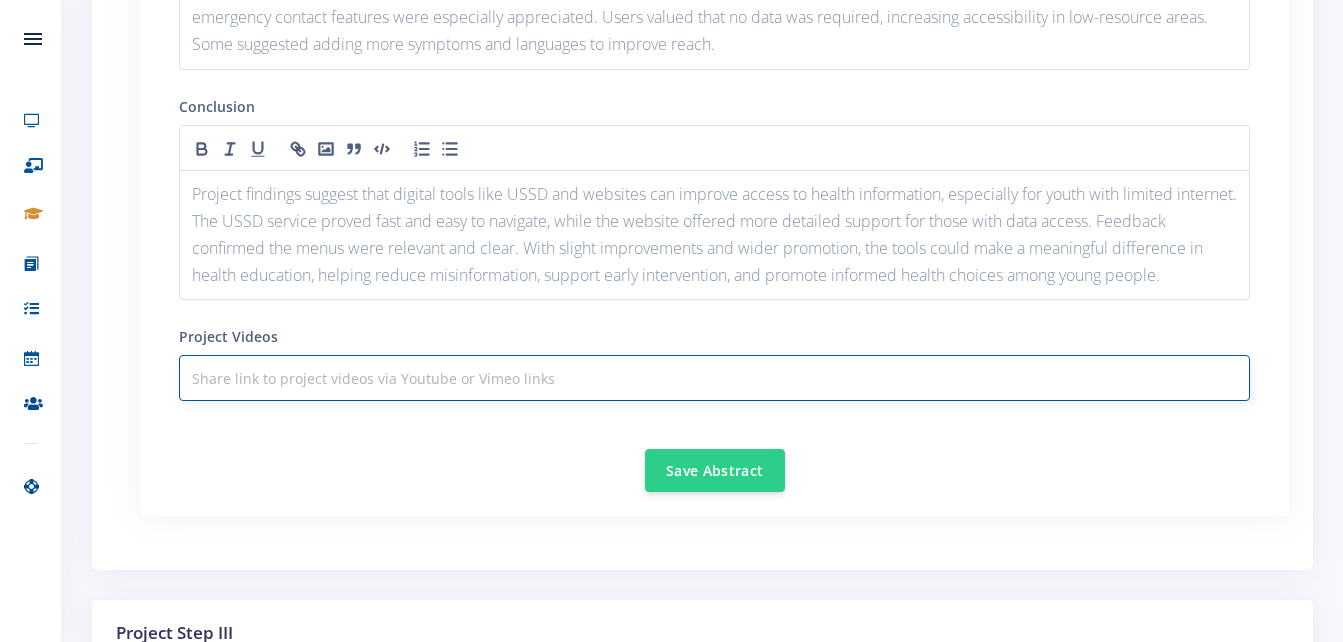 click at bounding box center [714, 378] 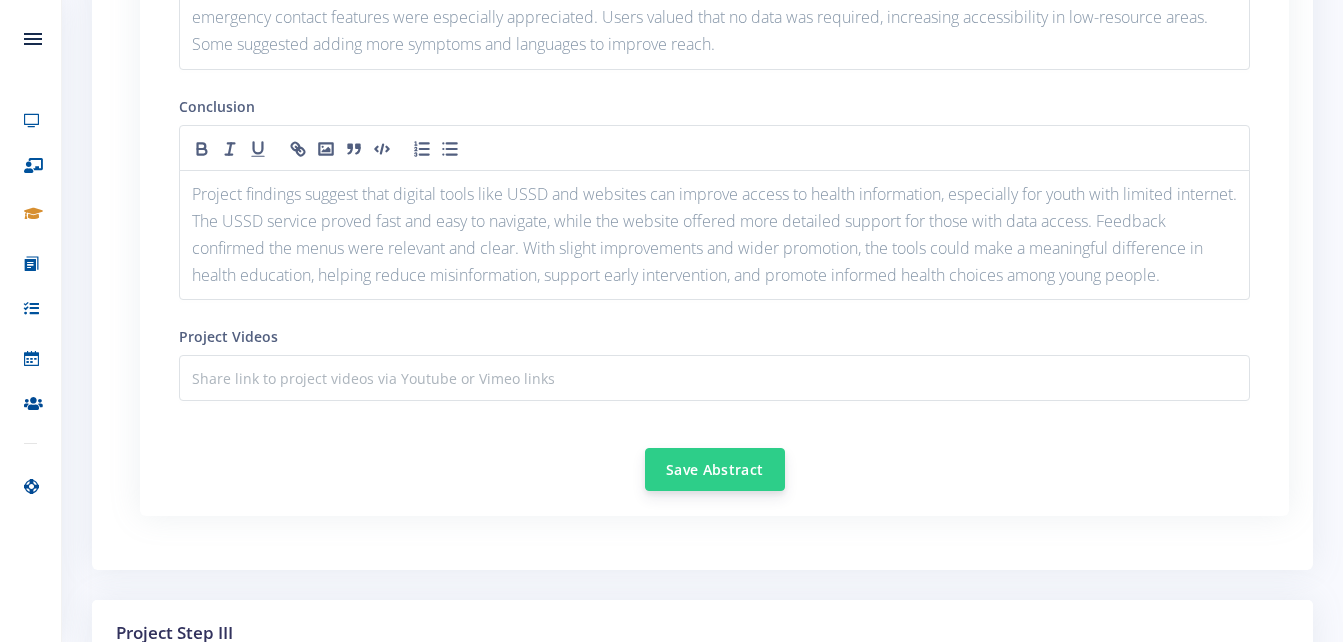 click on "Save Abstract" at bounding box center [715, 469] 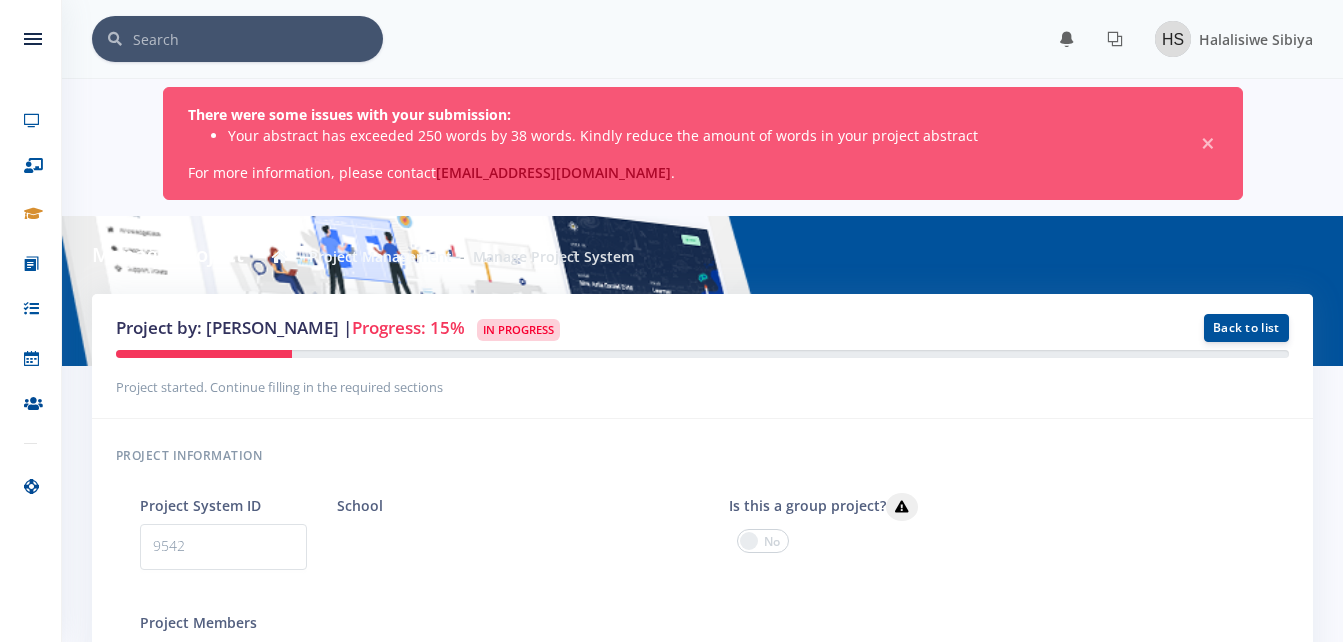 scroll, scrollTop: 0, scrollLeft: 0, axis: both 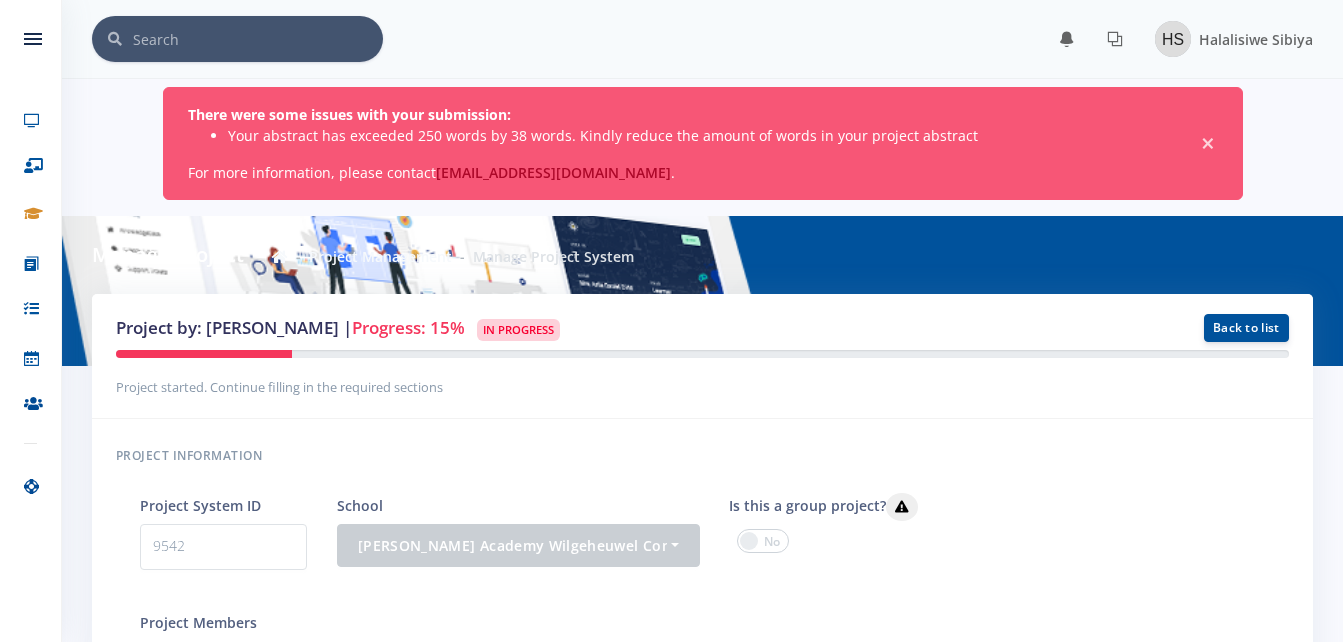 click on "×" at bounding box center (1208, 144) 